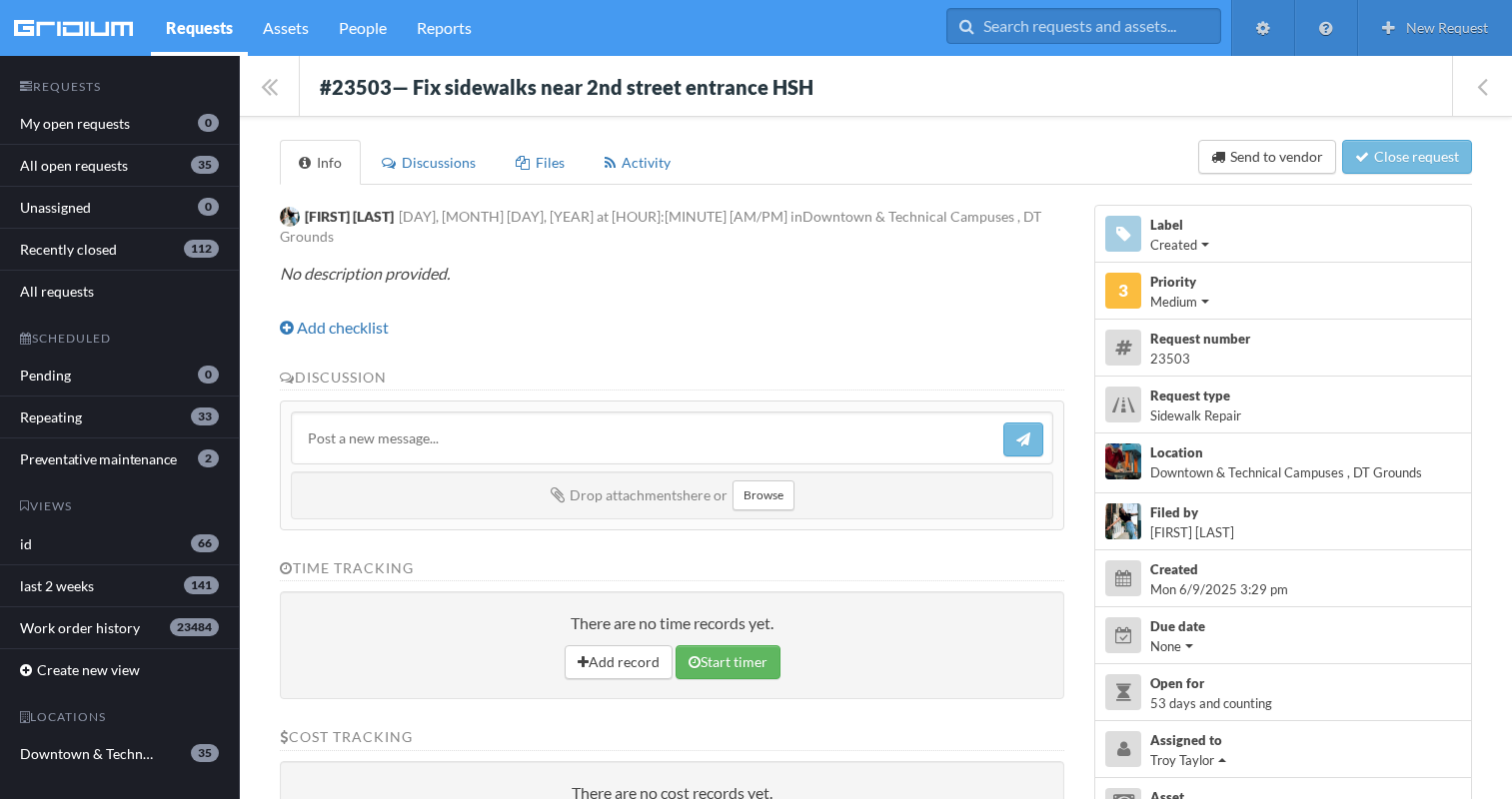 scroll, scrollTop: 0, scrollLeft: 0, axis: both 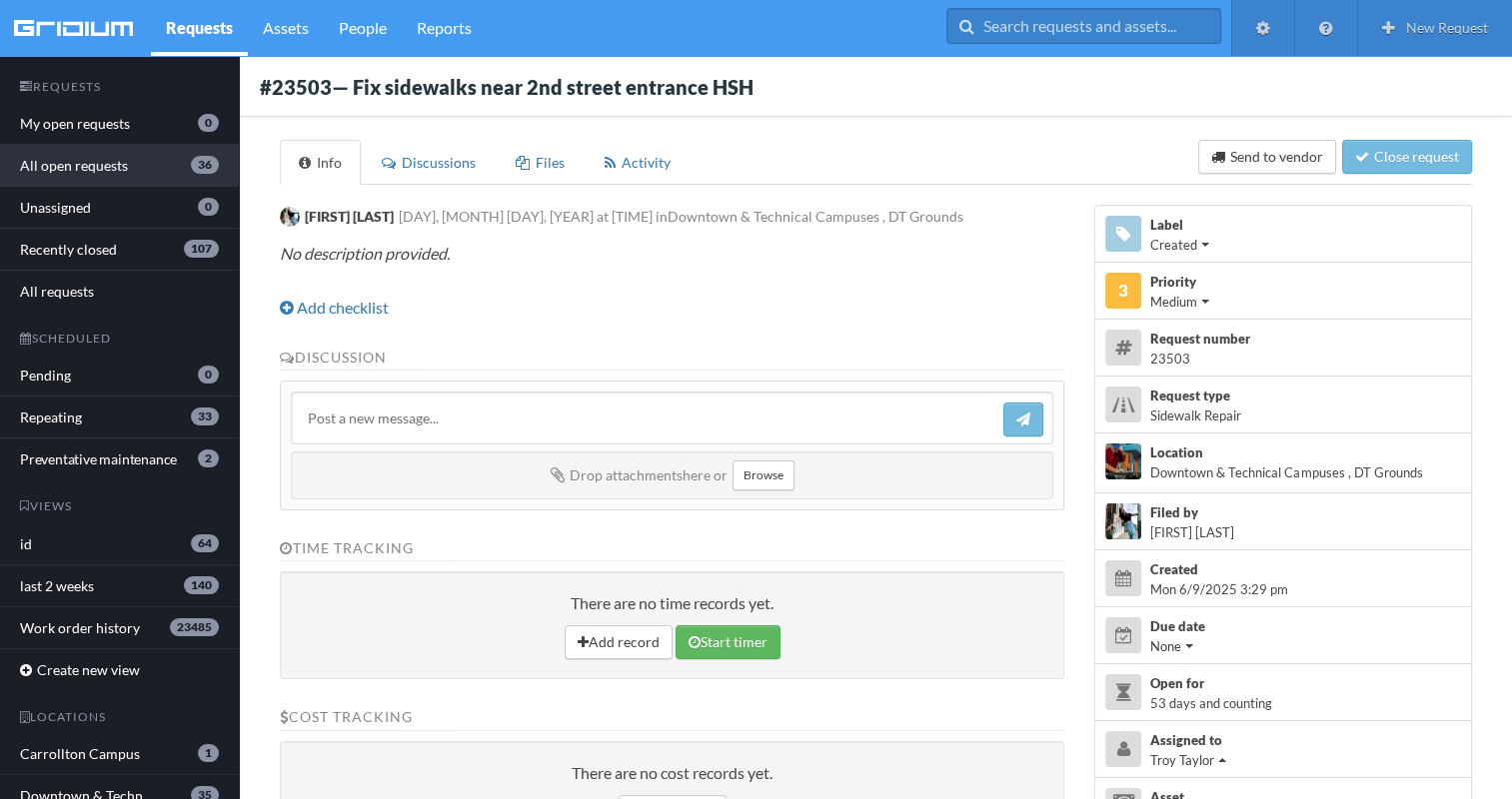 click on "36" at bounding box center (205, 165) 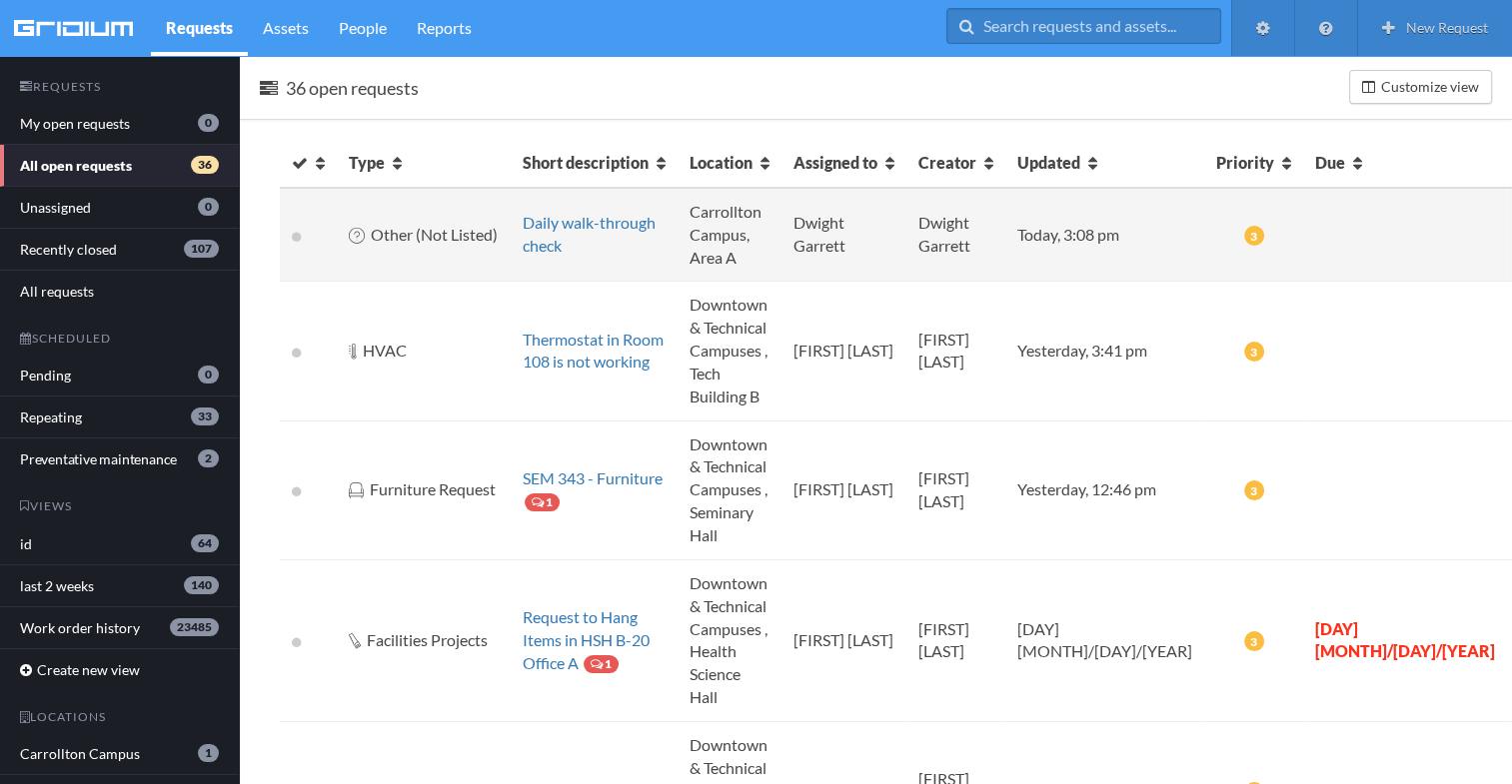 click on "Daily walk-through check" at bounding box center (594, 235) 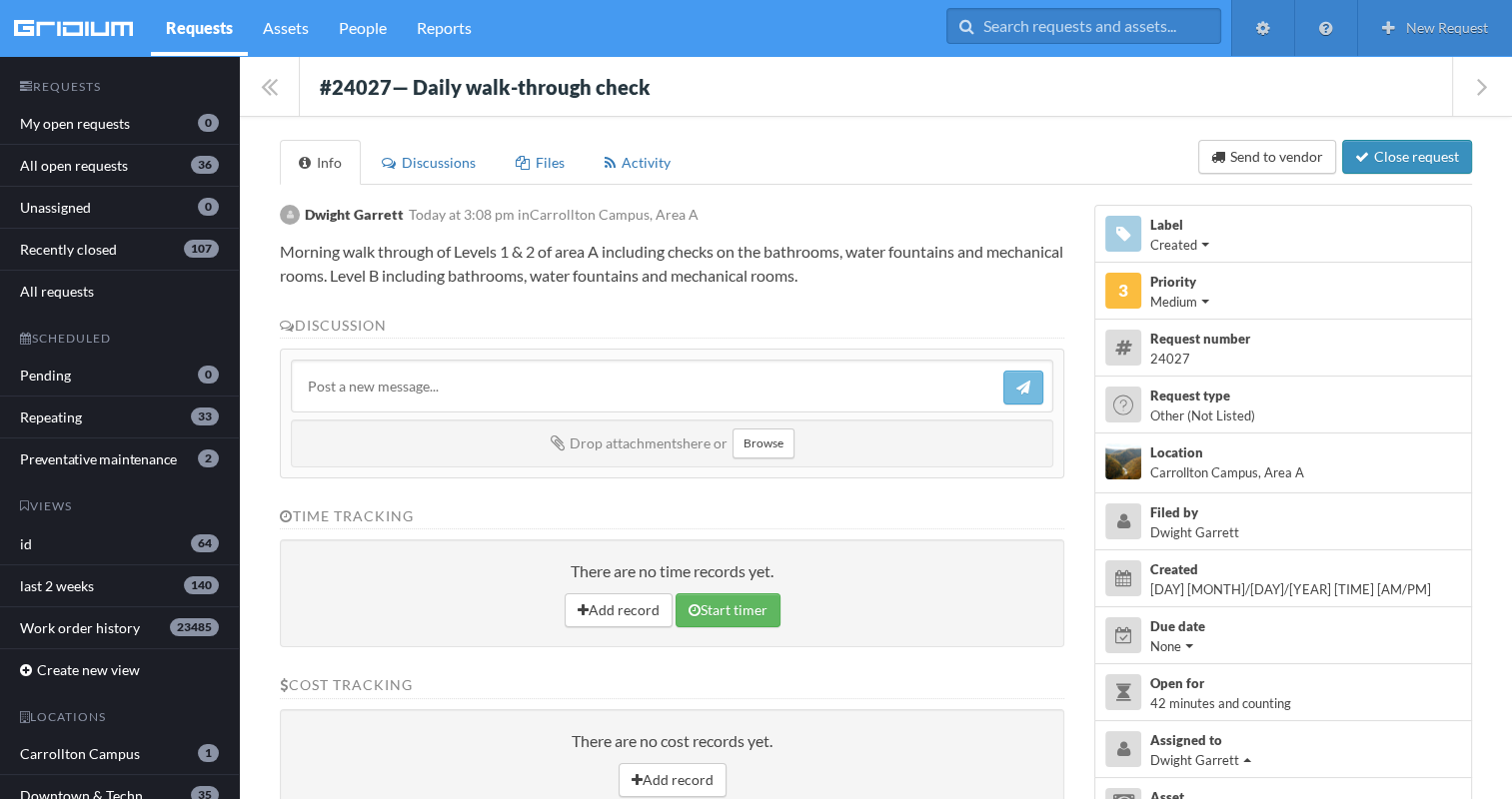 click on "Close request" at bounding box center (1407, 157) 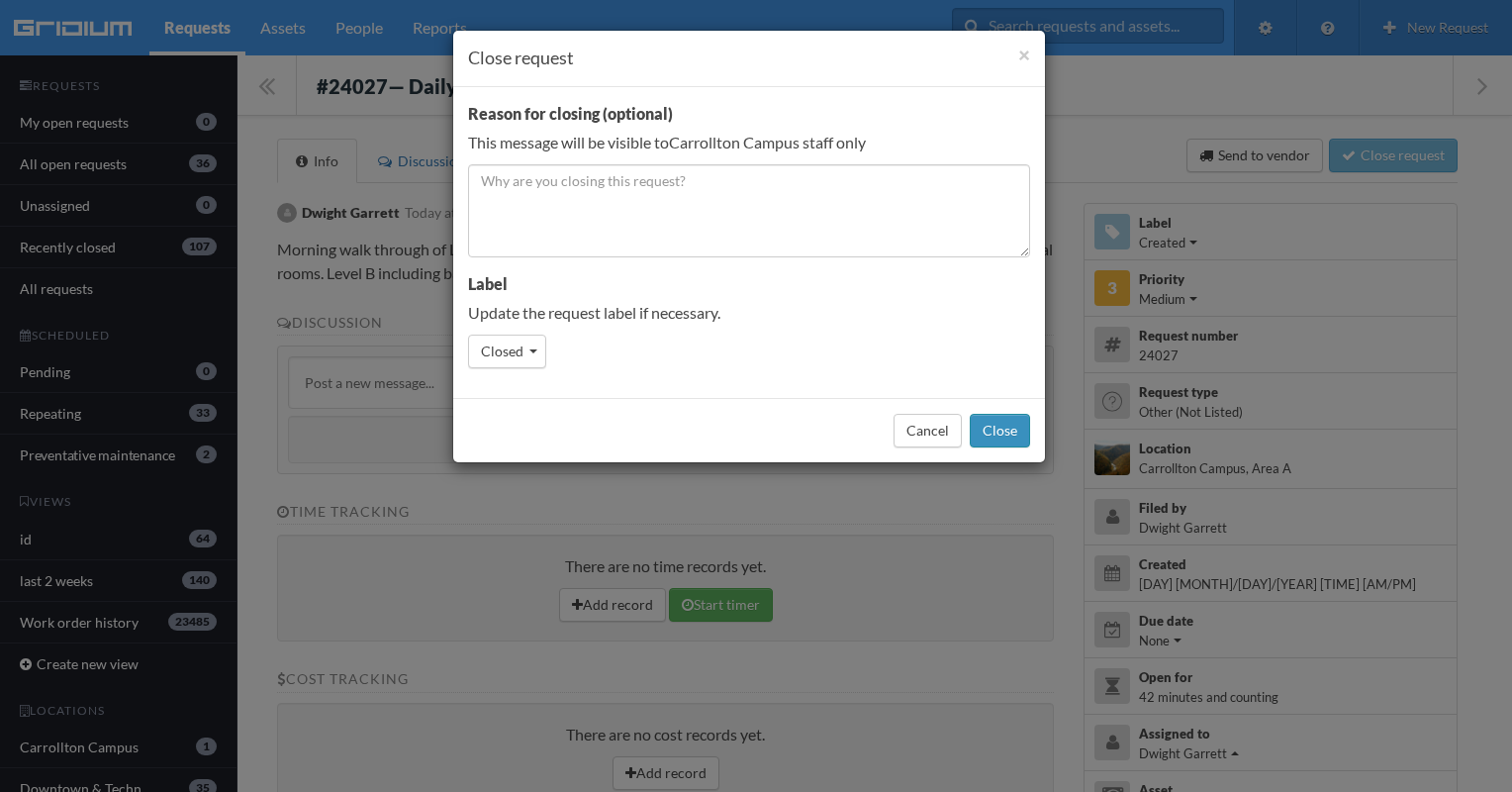 click on "Close" at bounding box center [999, 431] 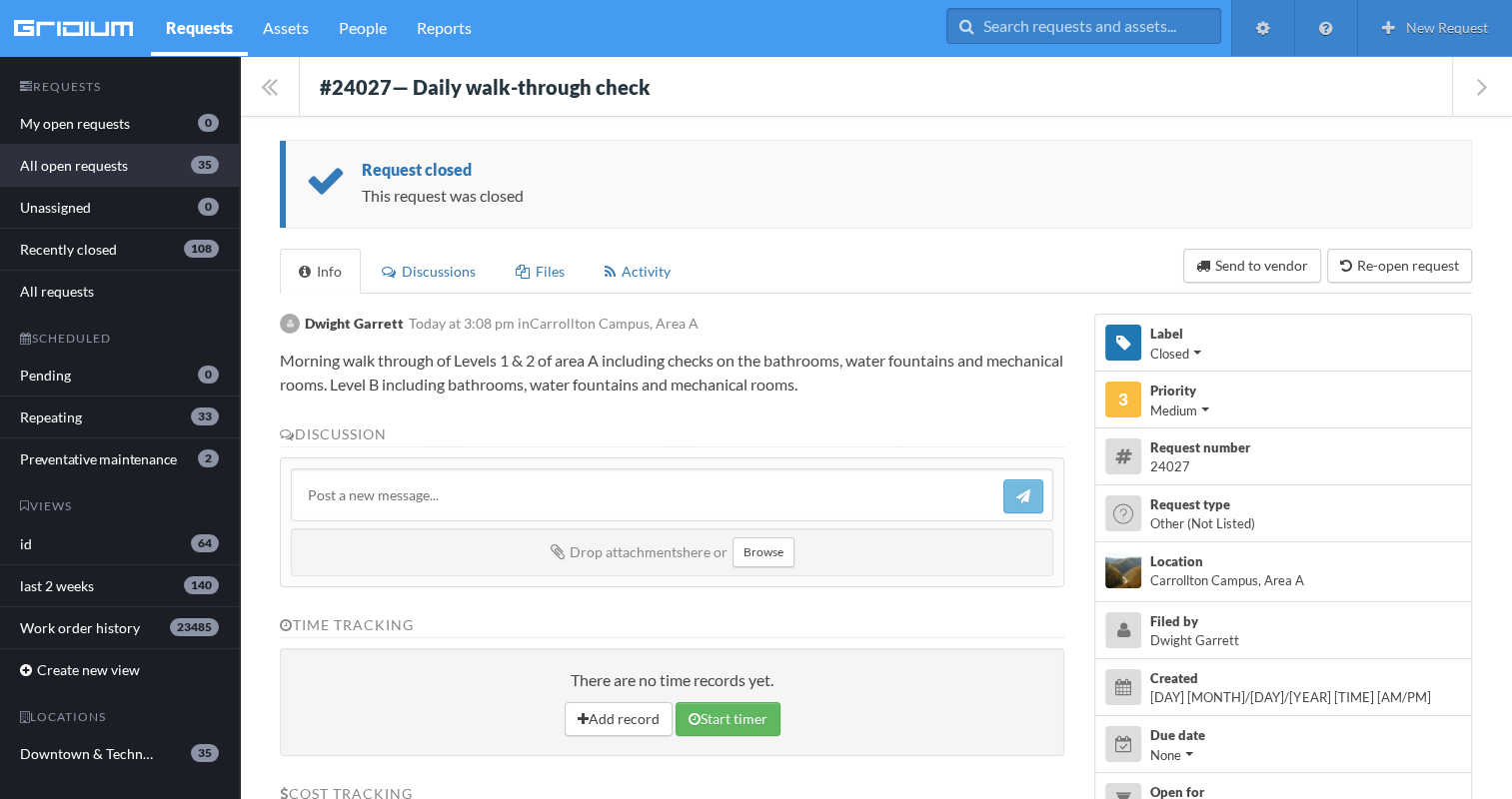click on "All open requests  35" at bounding box center [119, 166] 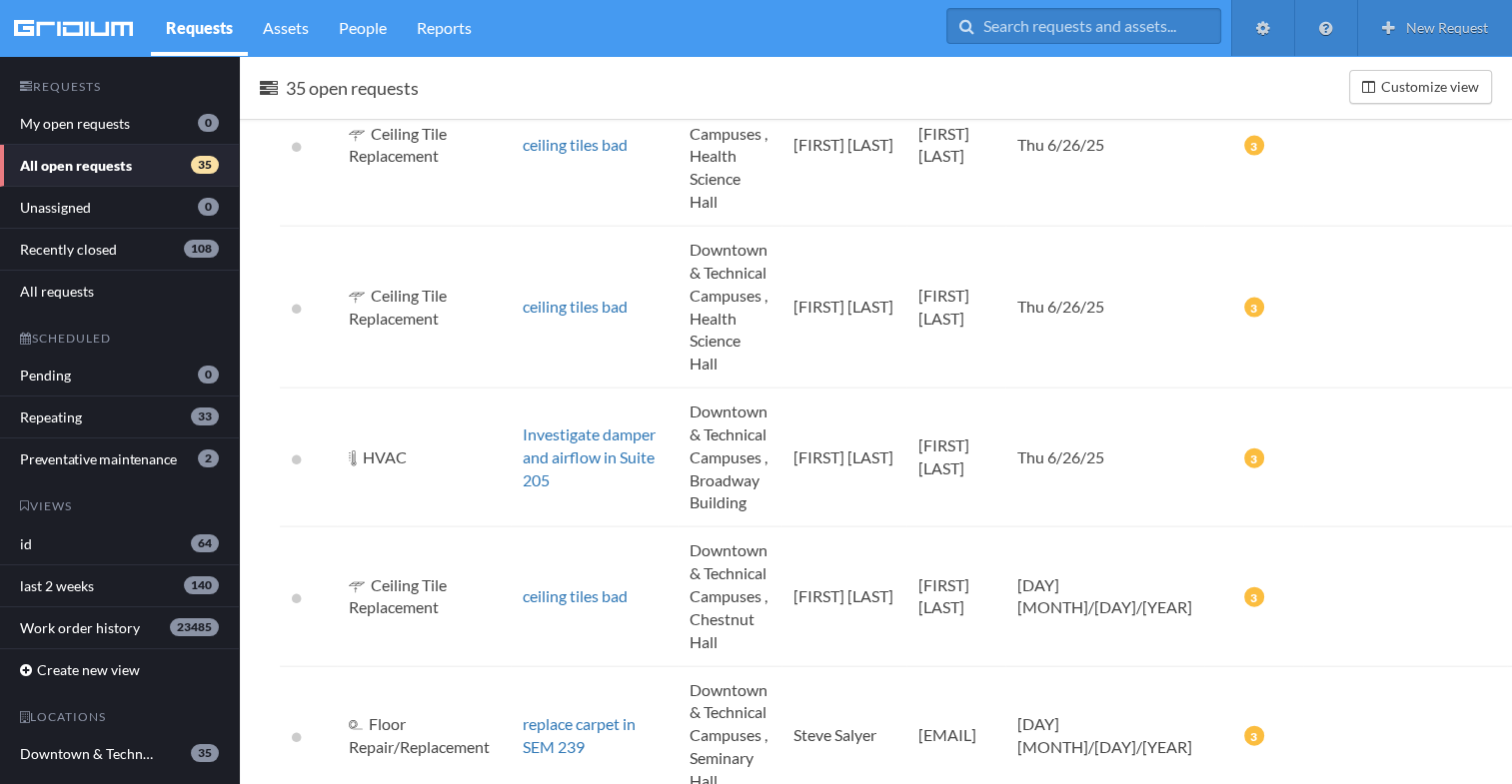scroll, scrollTop: 4594, scrollLeft: 0, axis: vertical 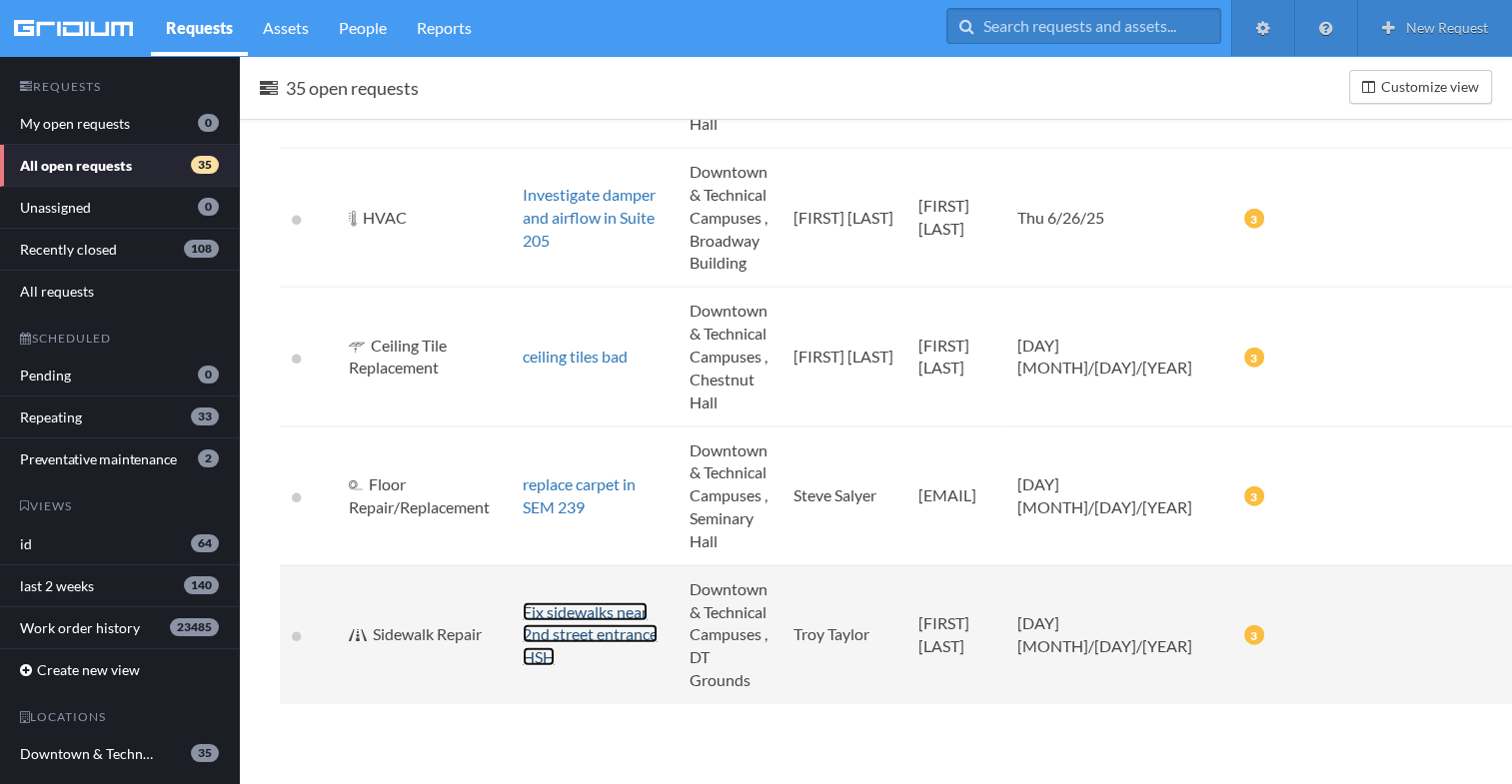 click on "Fix sidewalks near 2nd street entrance HSH" at bounding box center [590, 634] 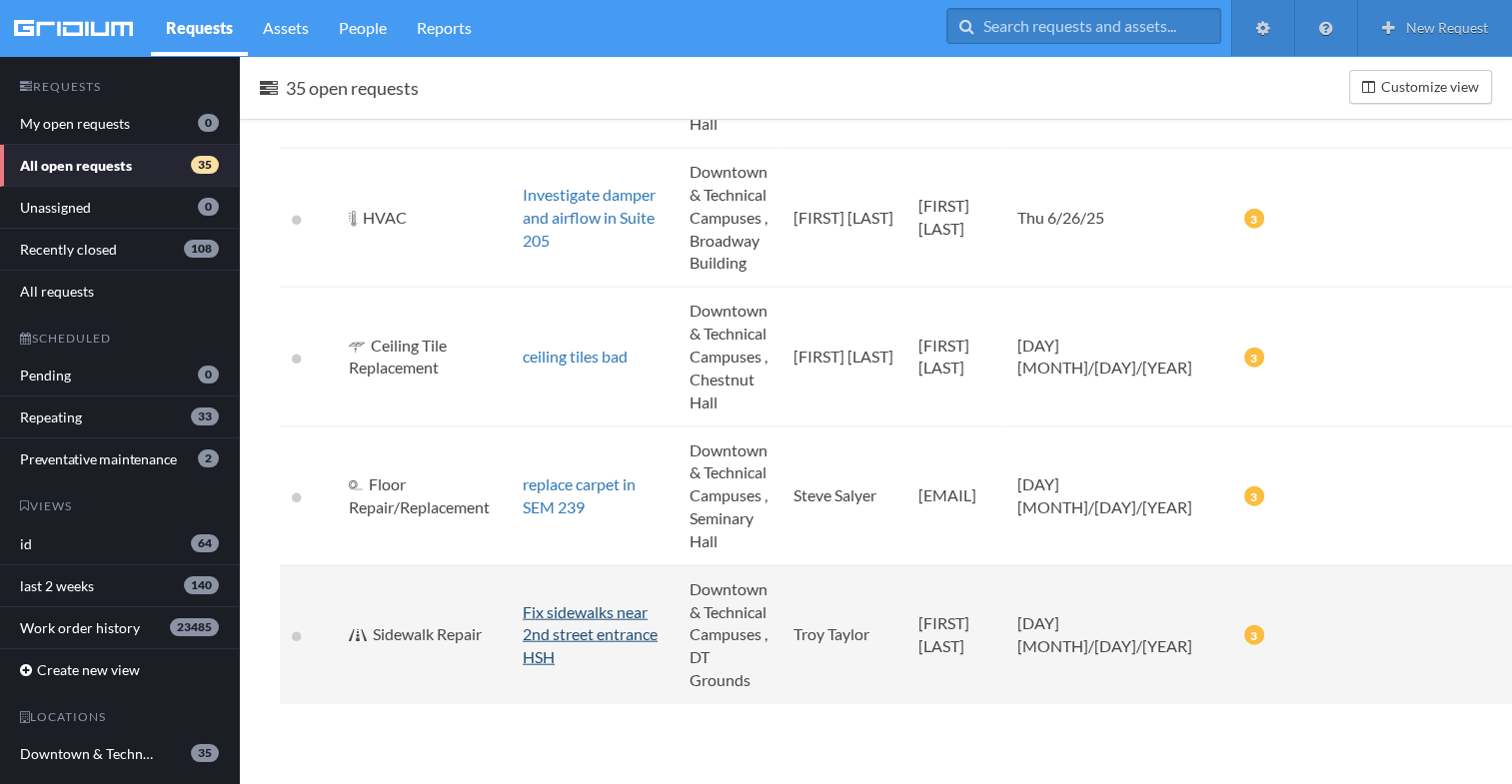 scroll, scrollTop: 0, scrollLeft: 0, axis: both 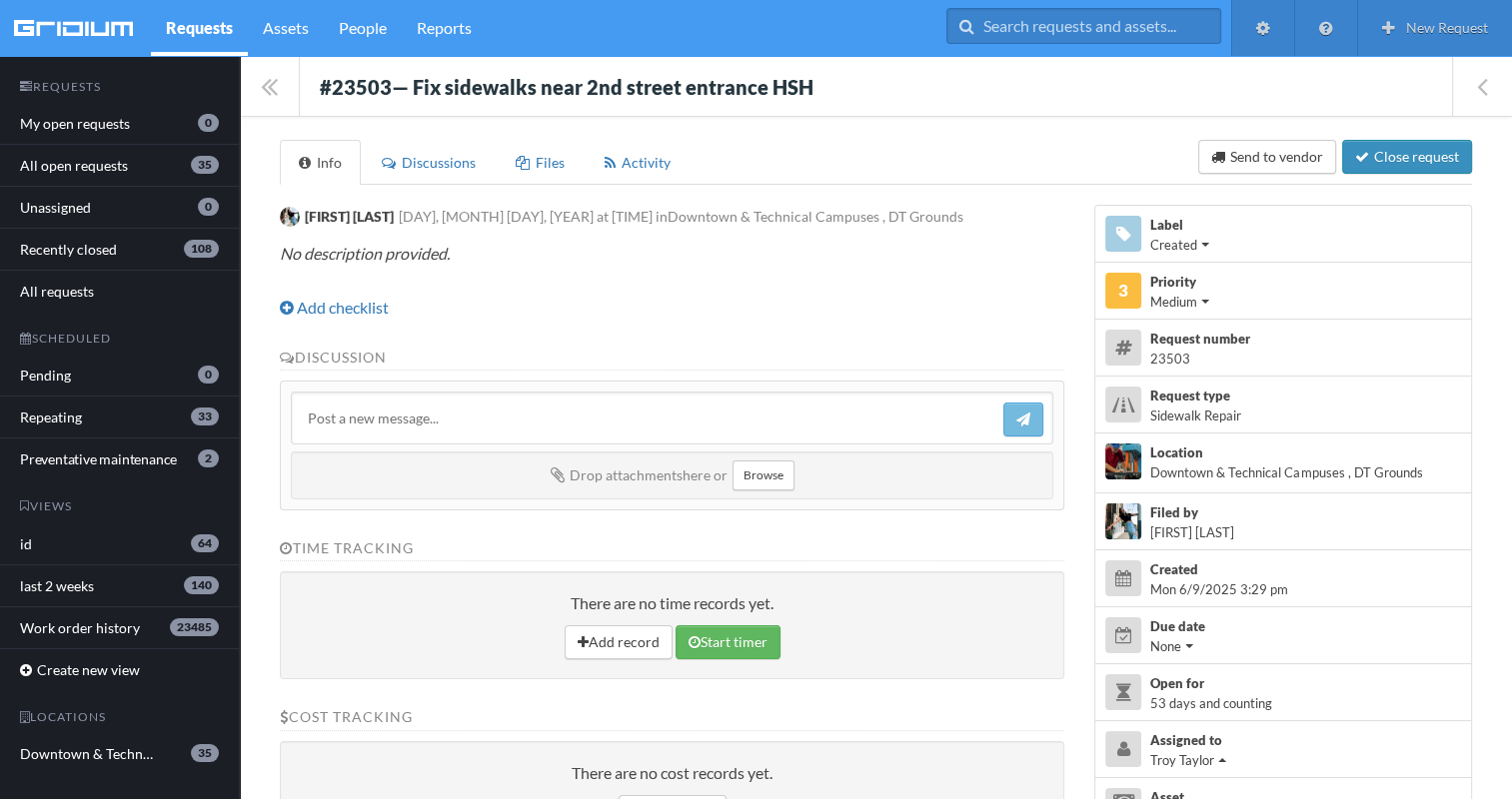 click on "Close request" at bounding box center (1407, 157) 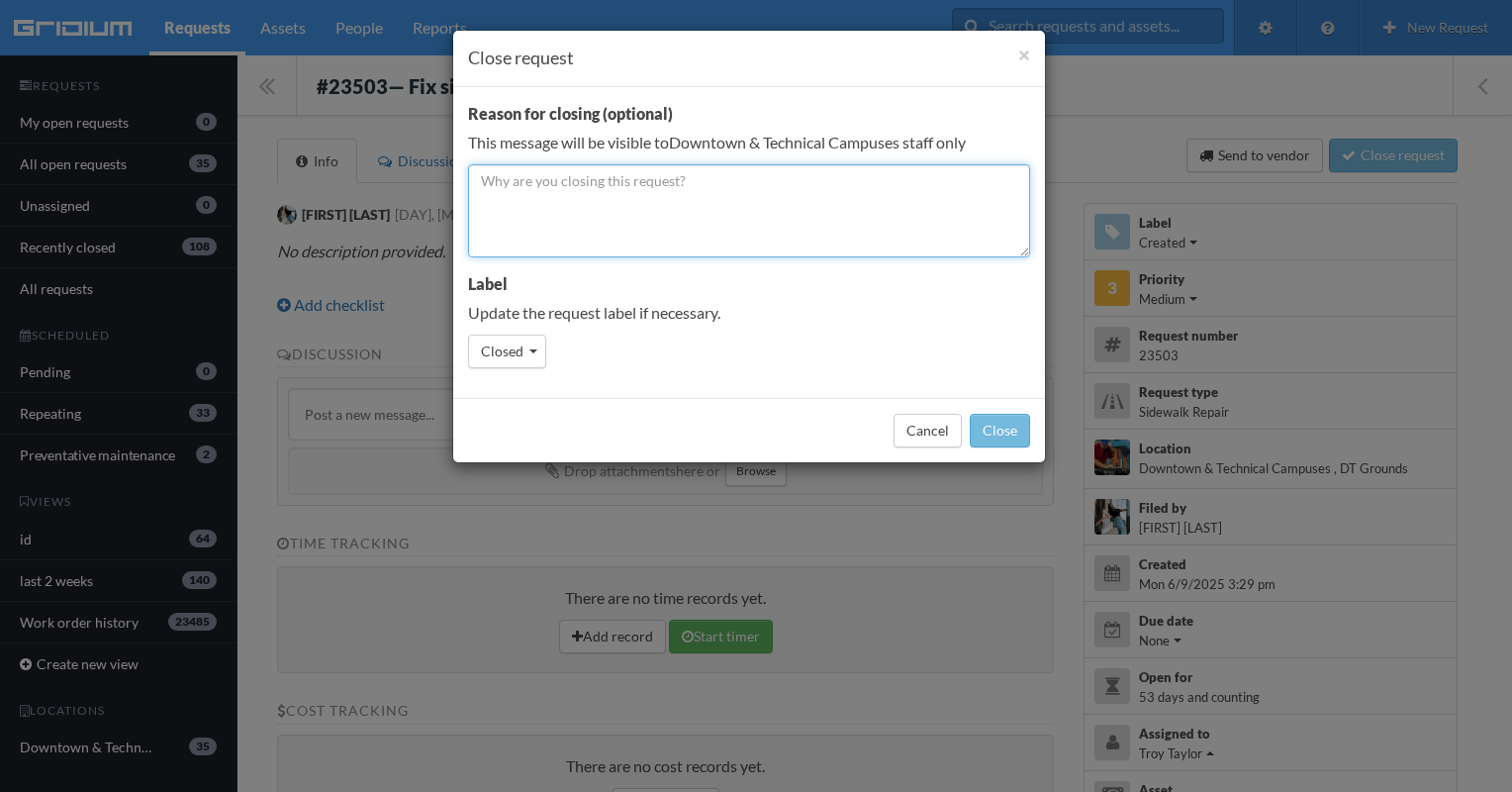 click at bounding box center [749, 211] 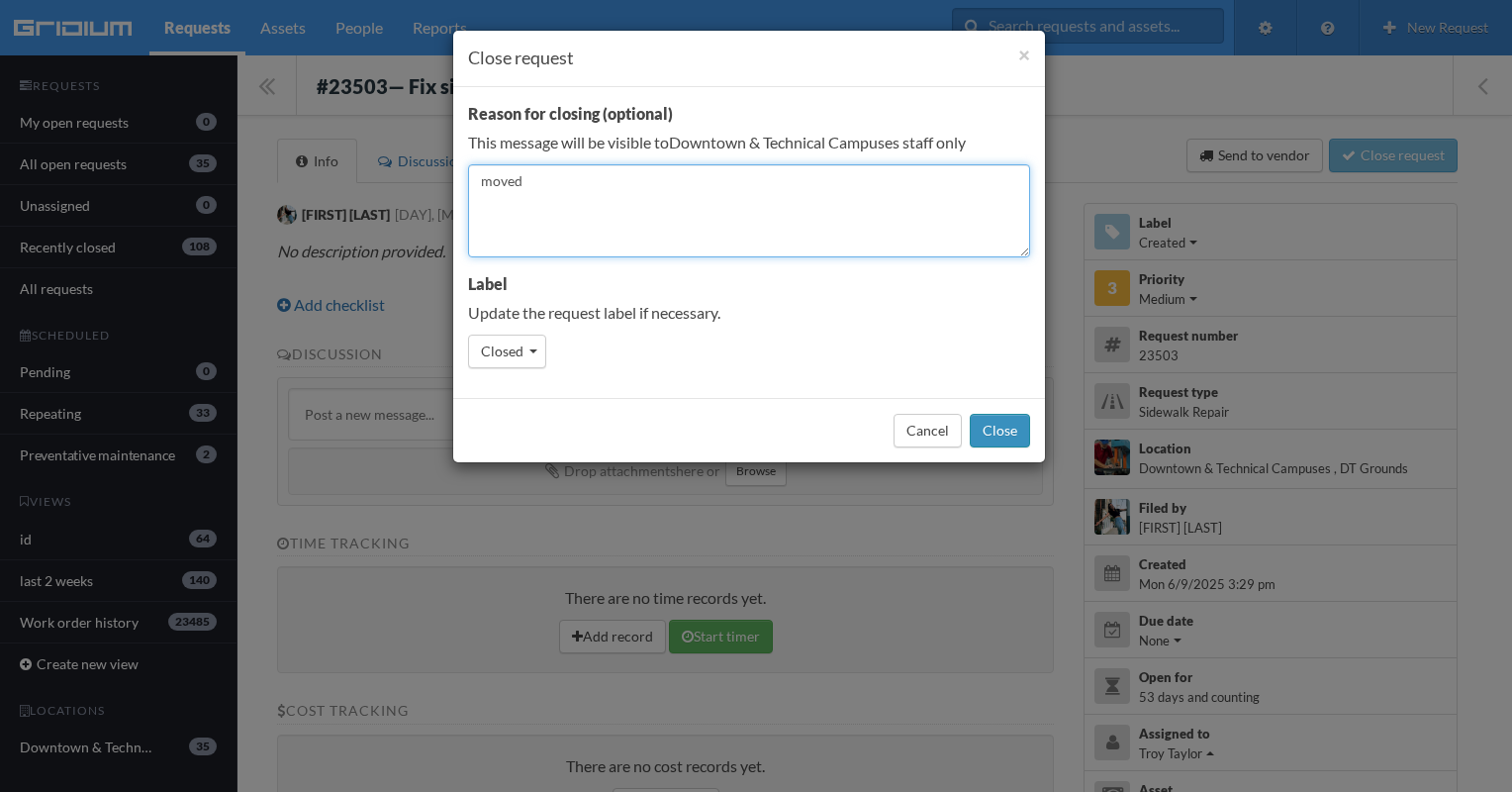 type on "moved" 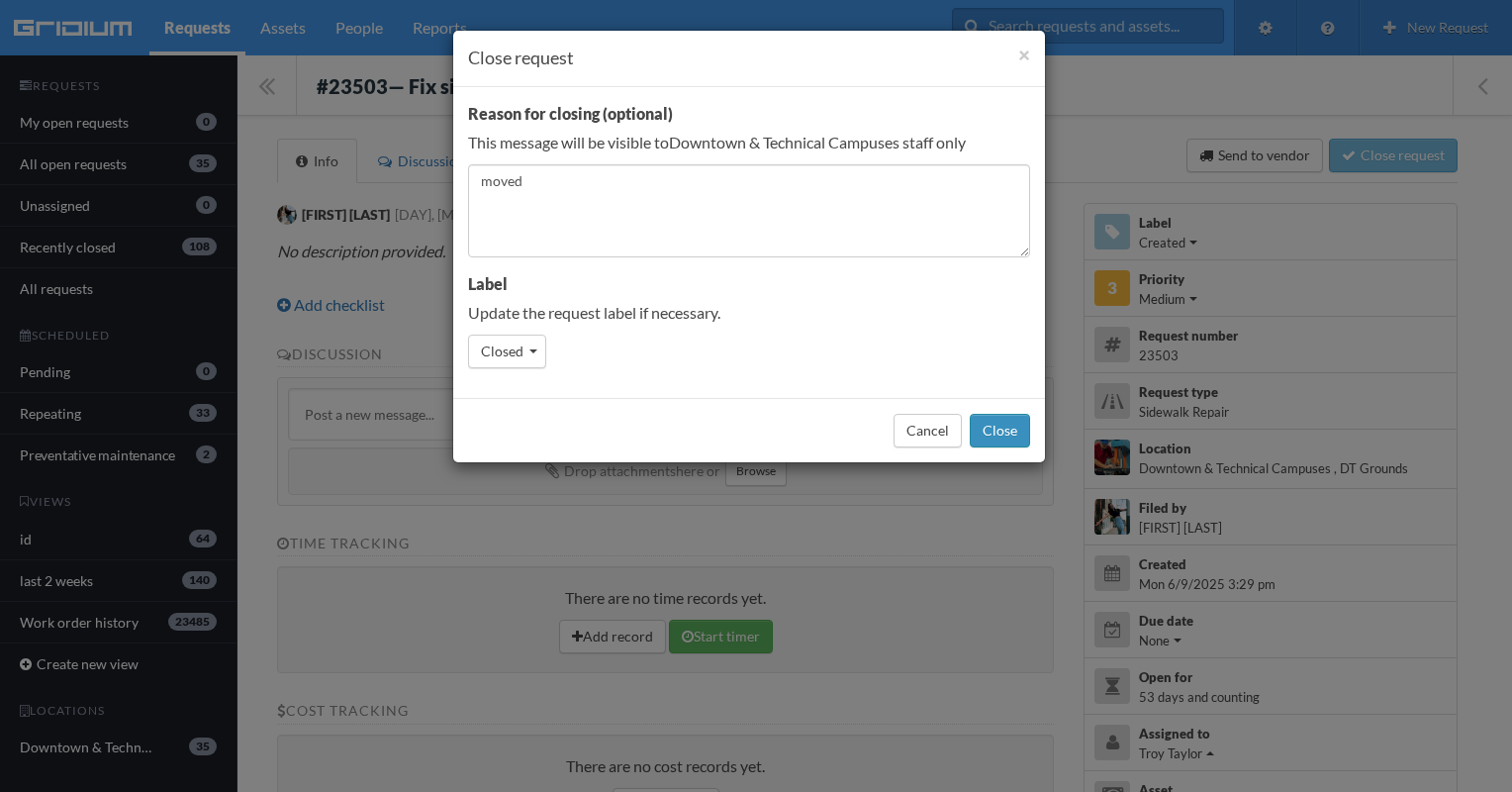 click on "Close" at bounding box center [999, 431] 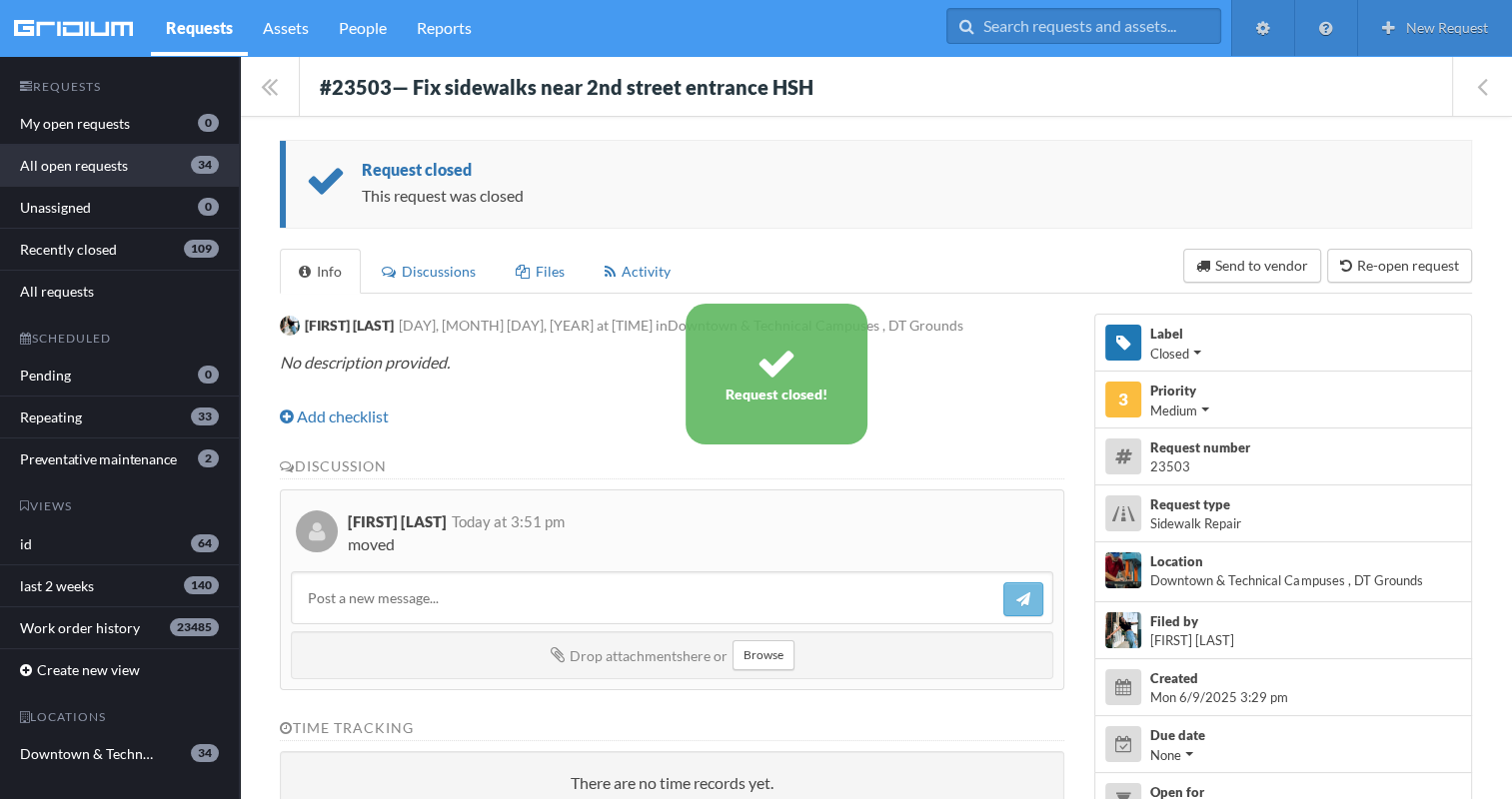 click on "All open requests  34" at bounding box center (119, 166) 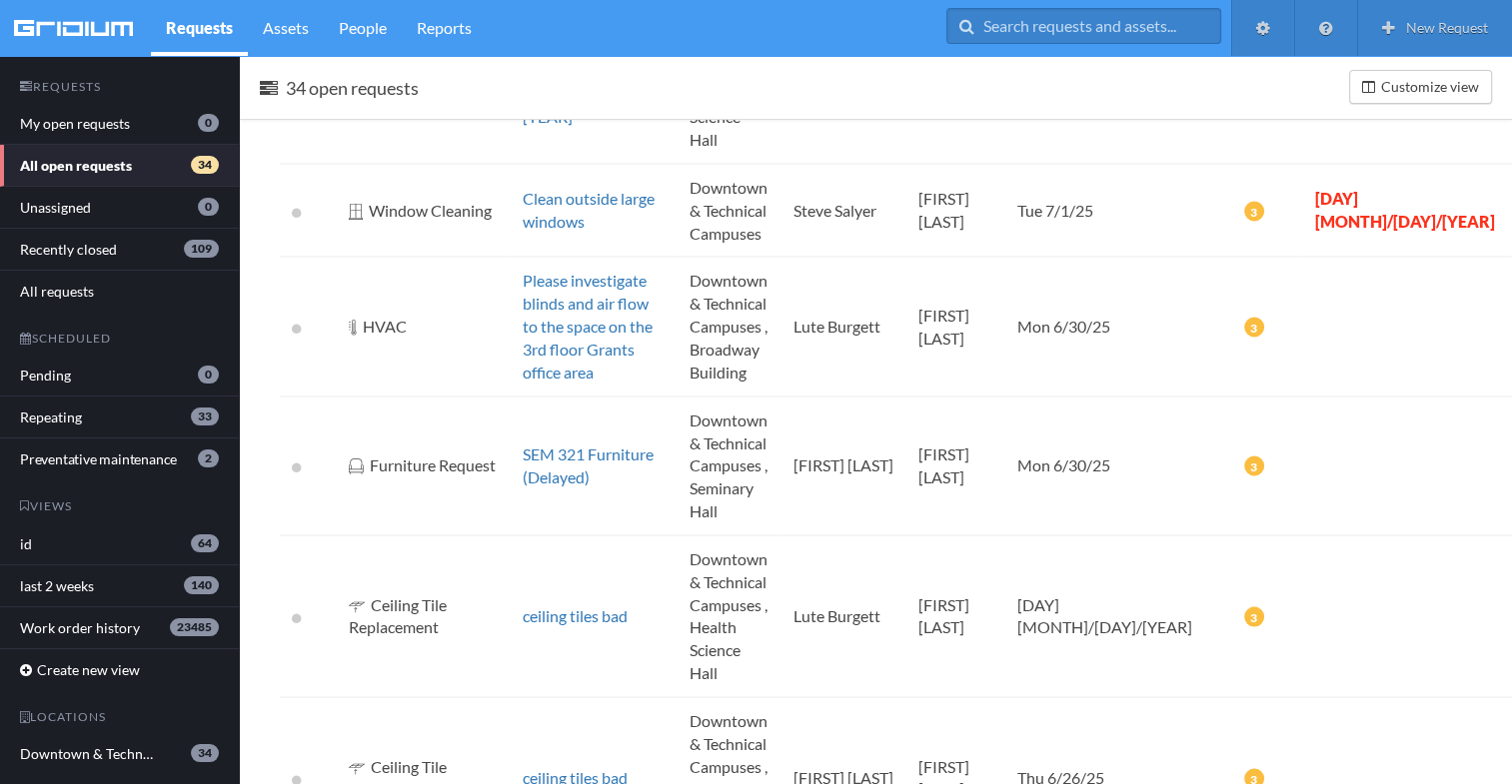 scroll, scrollTop: 4455, scrollLeft: 0, axis: vertical 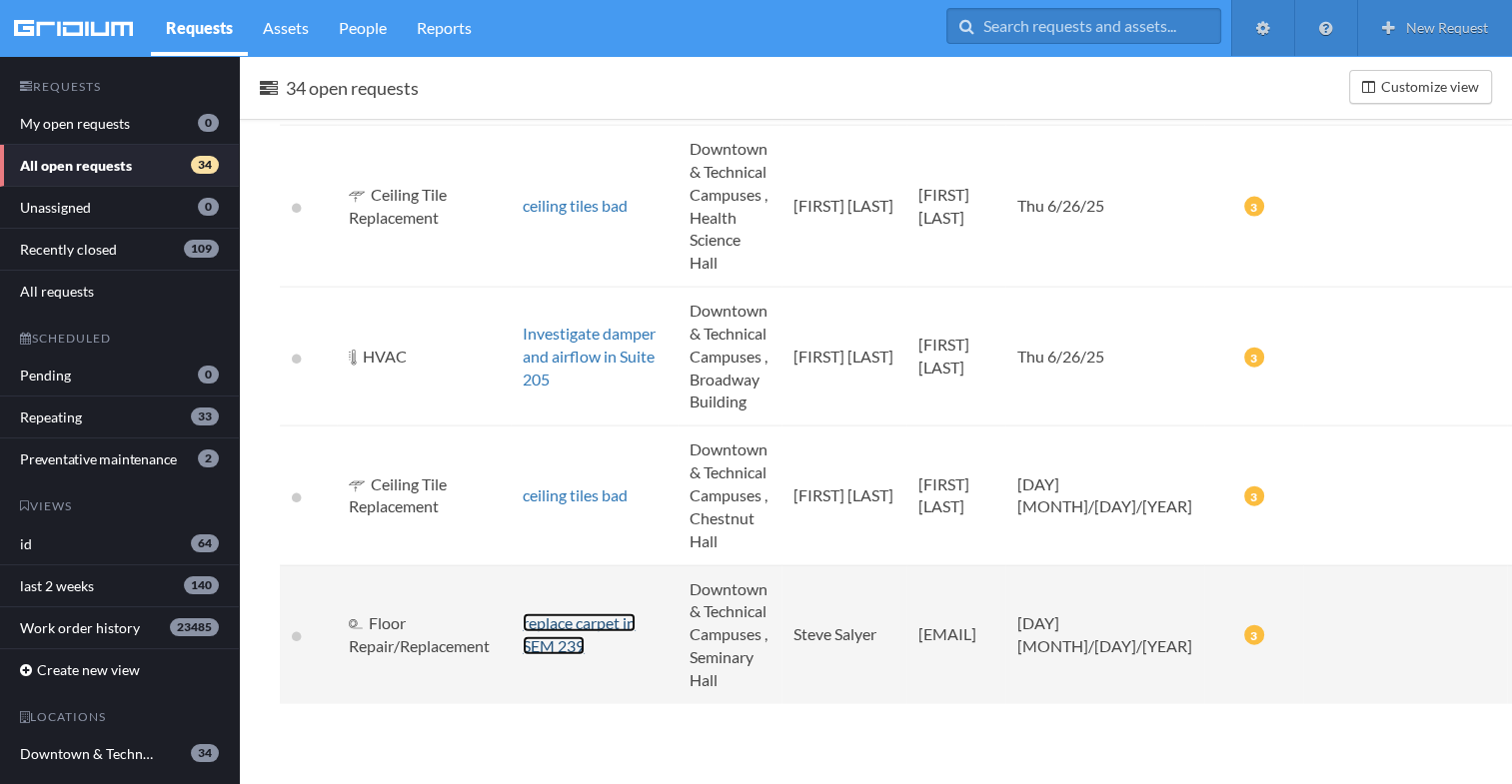 click on "replace carpet in SEM 239" at bounding box center (579, 634) 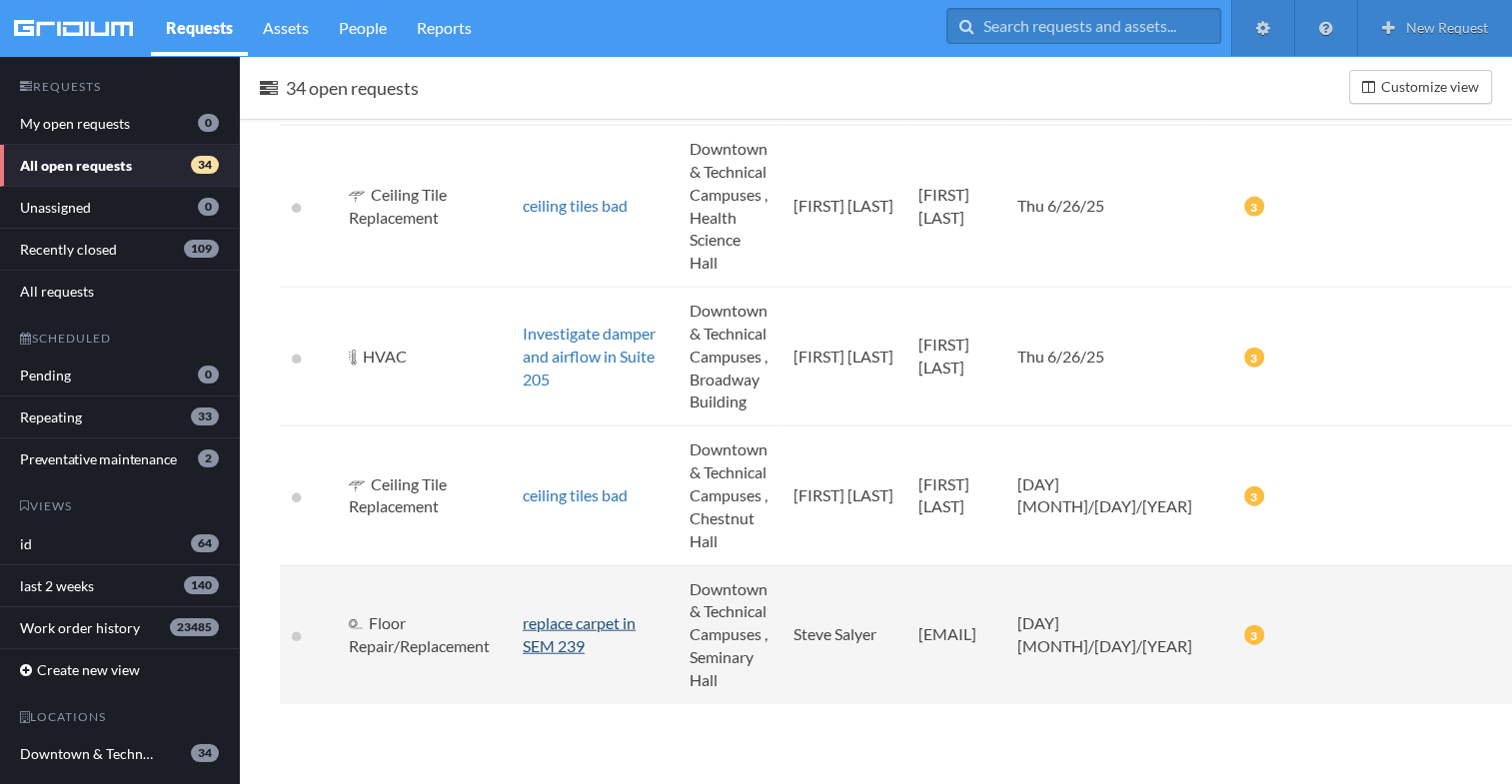 scroll, scrollTop: 0, scrollLeft: 0, axis: both 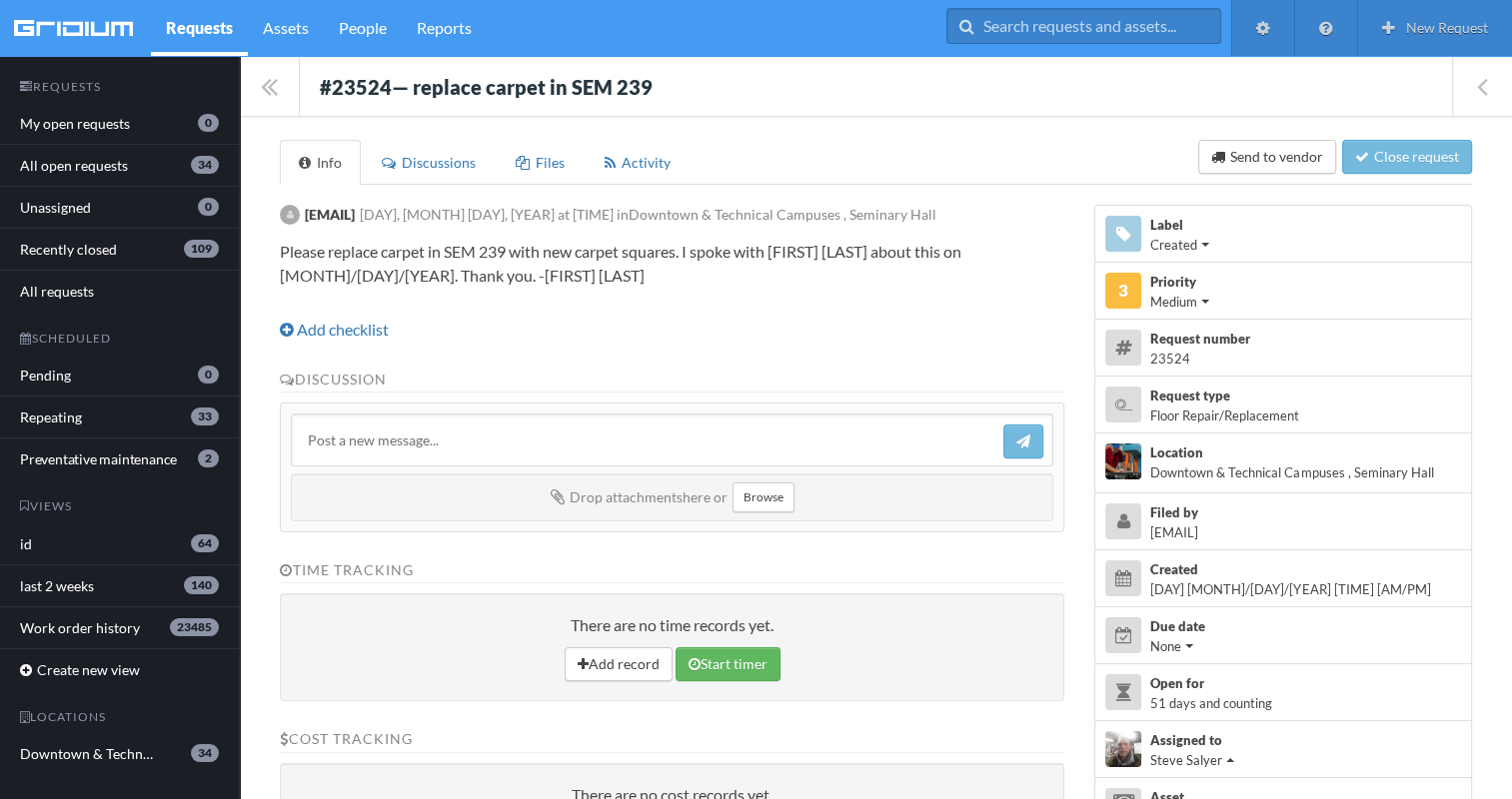 drag, startPoint x: 308, startPoint y: 72, endPoint x: 578, endPoint y: 271, distance: 335.41169 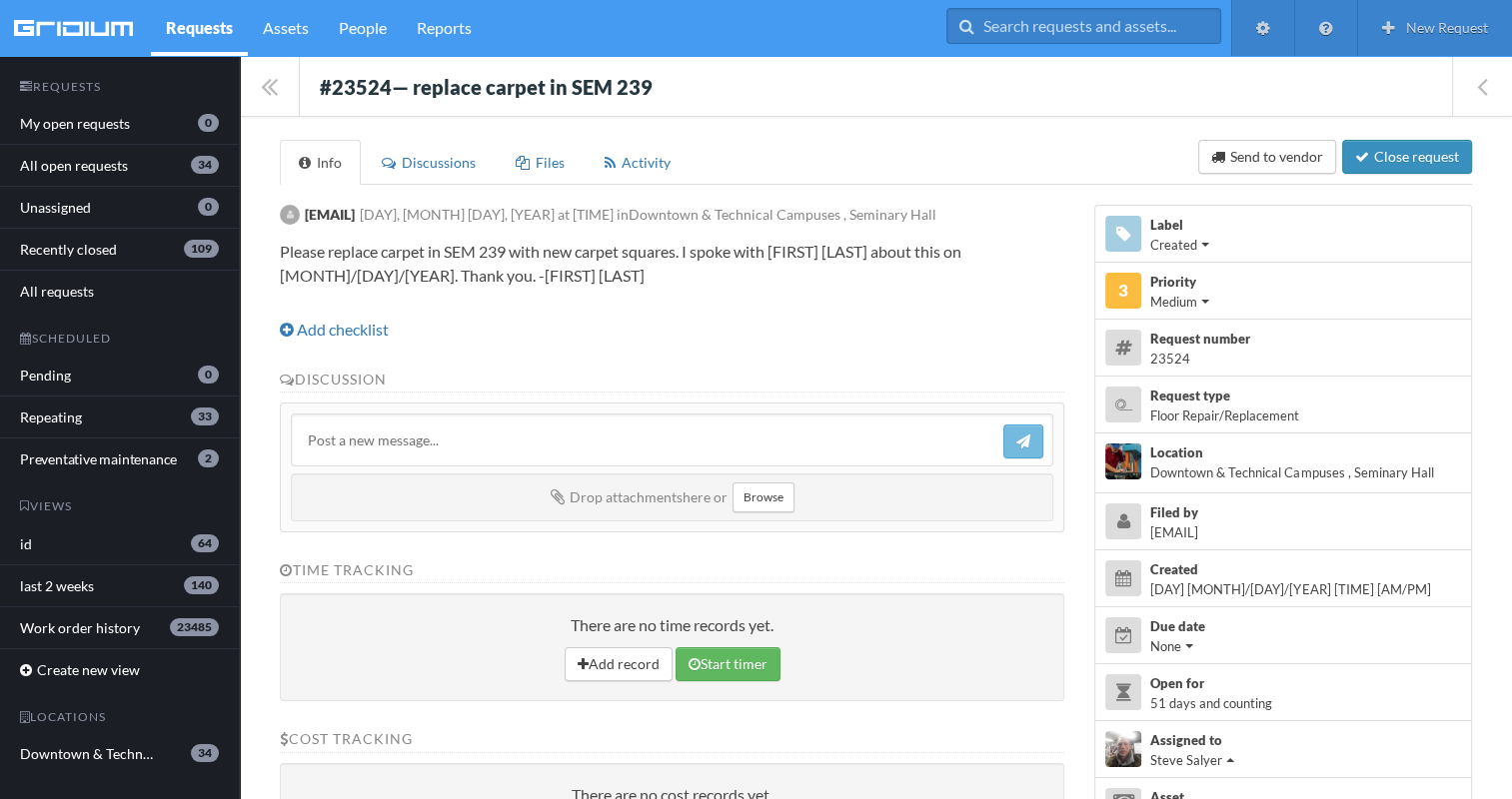 click on "Close request" at bounding box center (1407, 157) 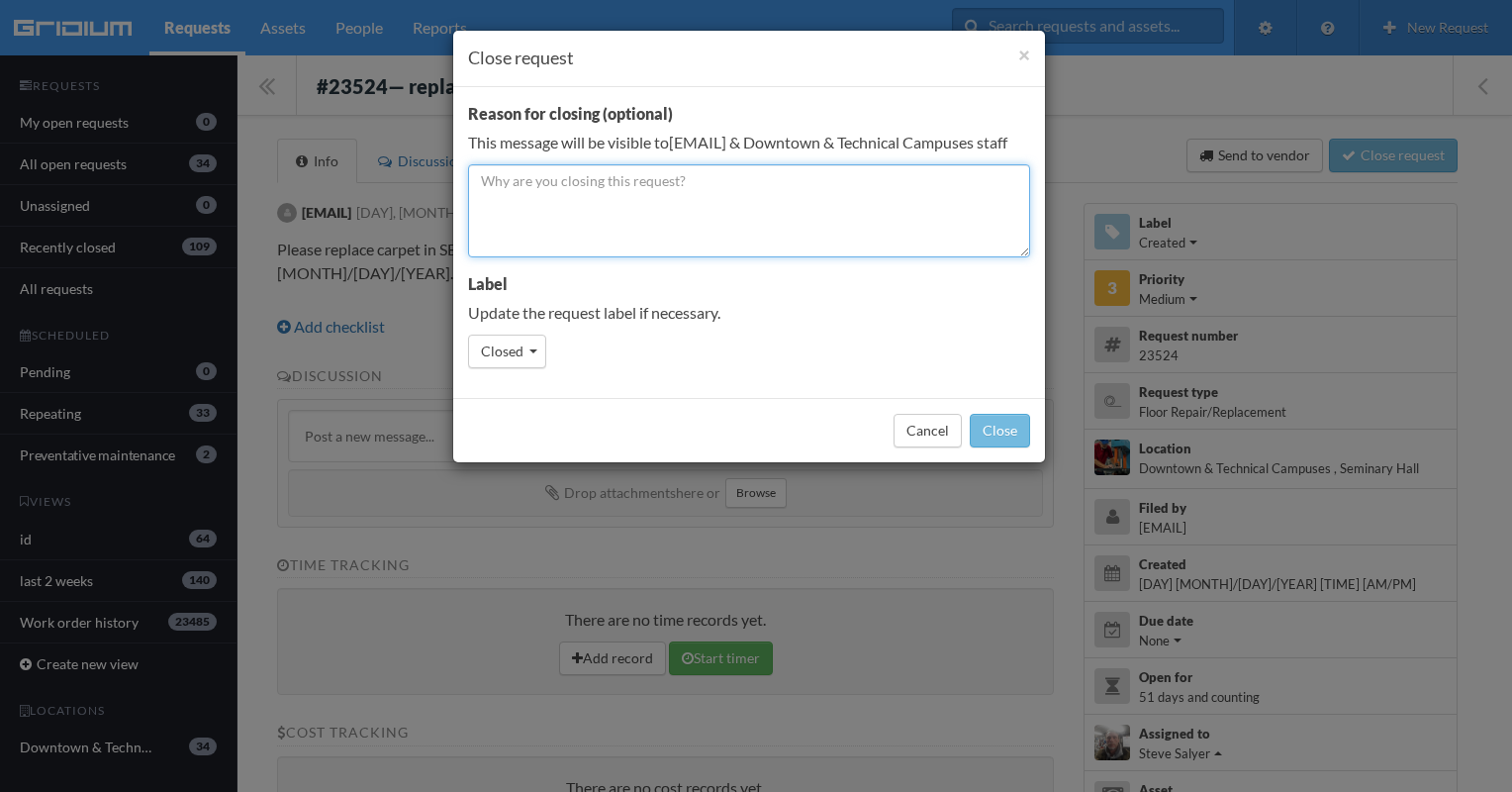 click at bounding box center [749, 211] 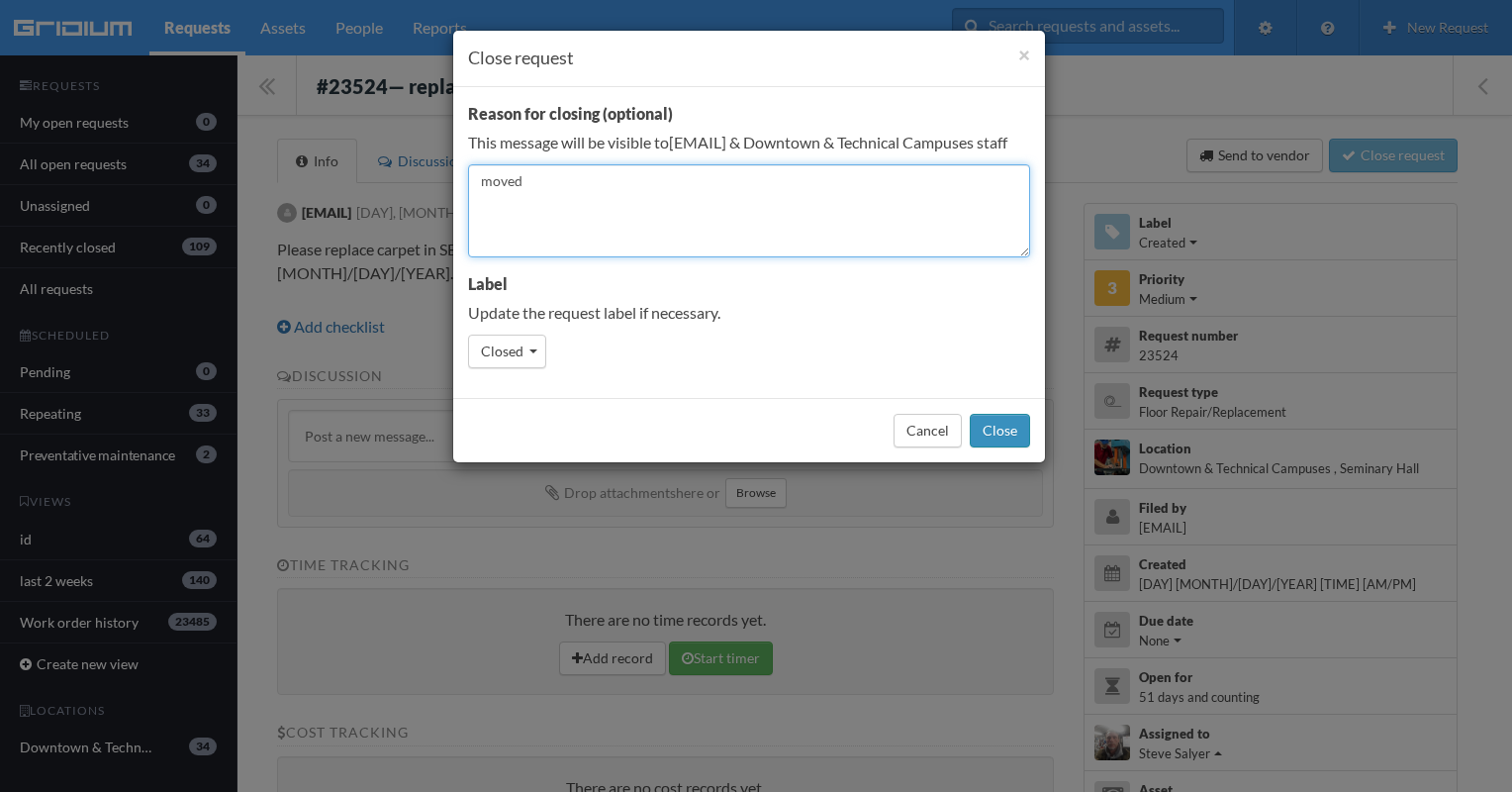 type on "moved" 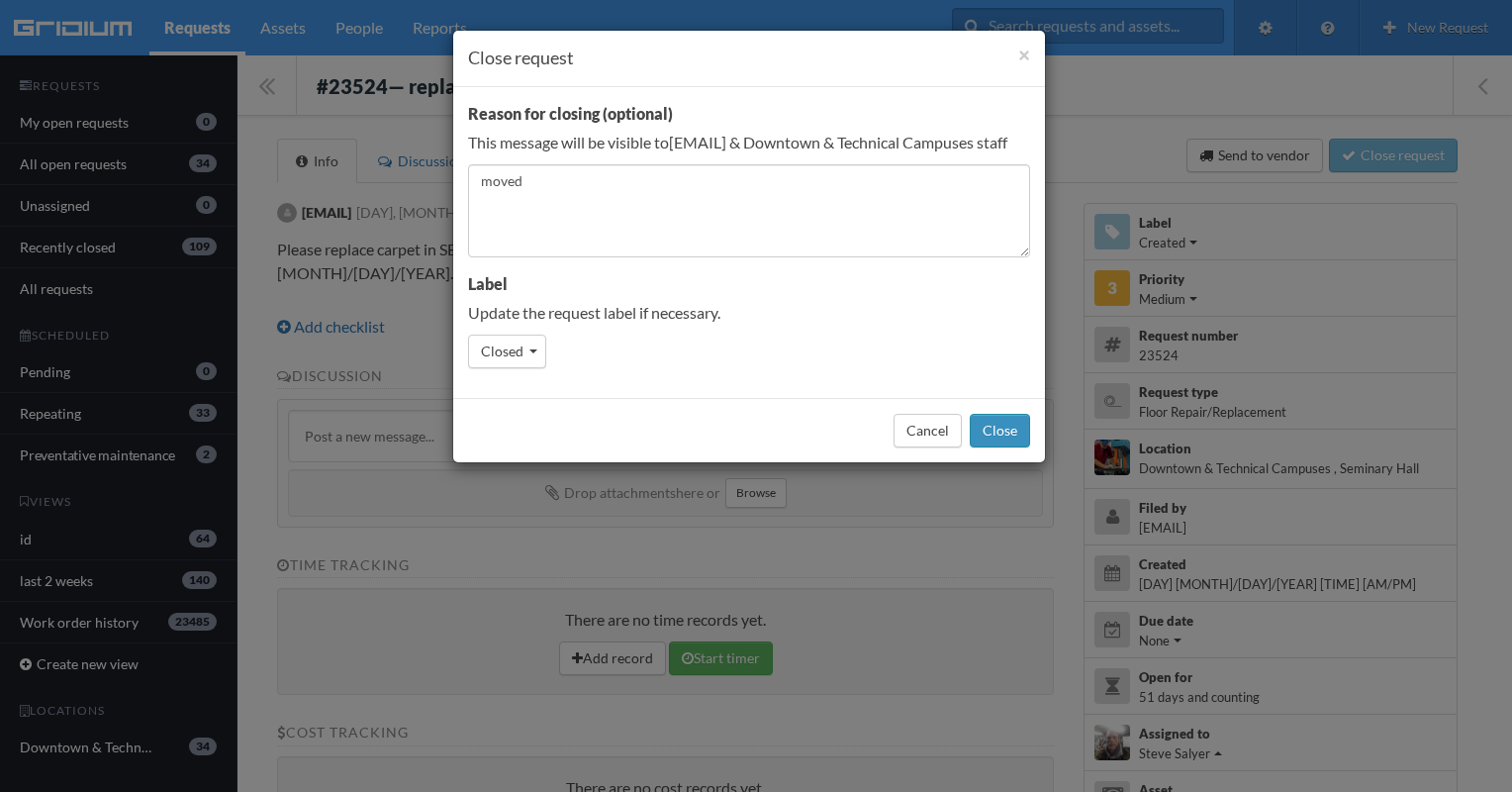 click on "Close" at bounding box center [999, 431] 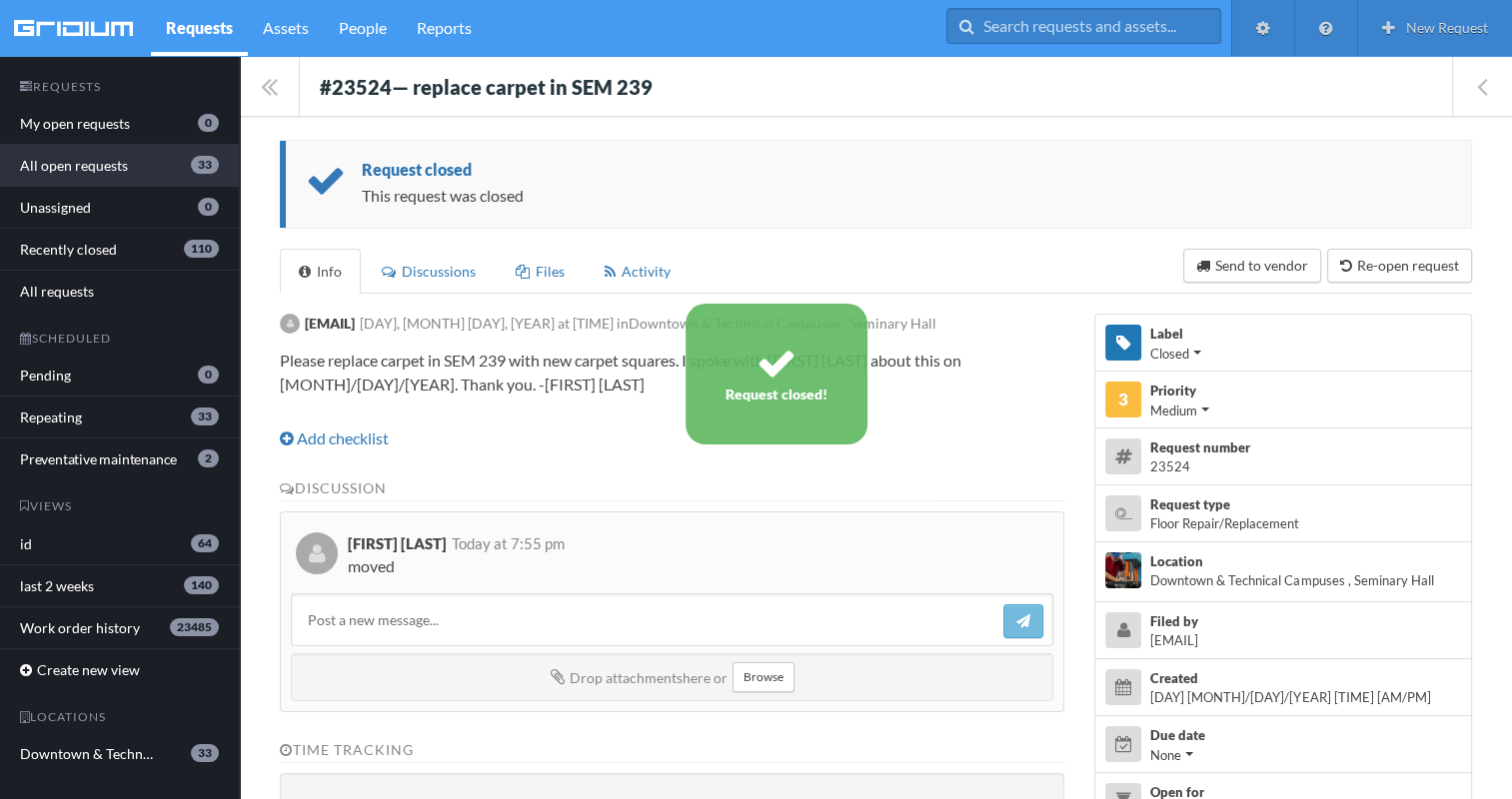 click on "All open requests  33" at bounding box center (119, 166) 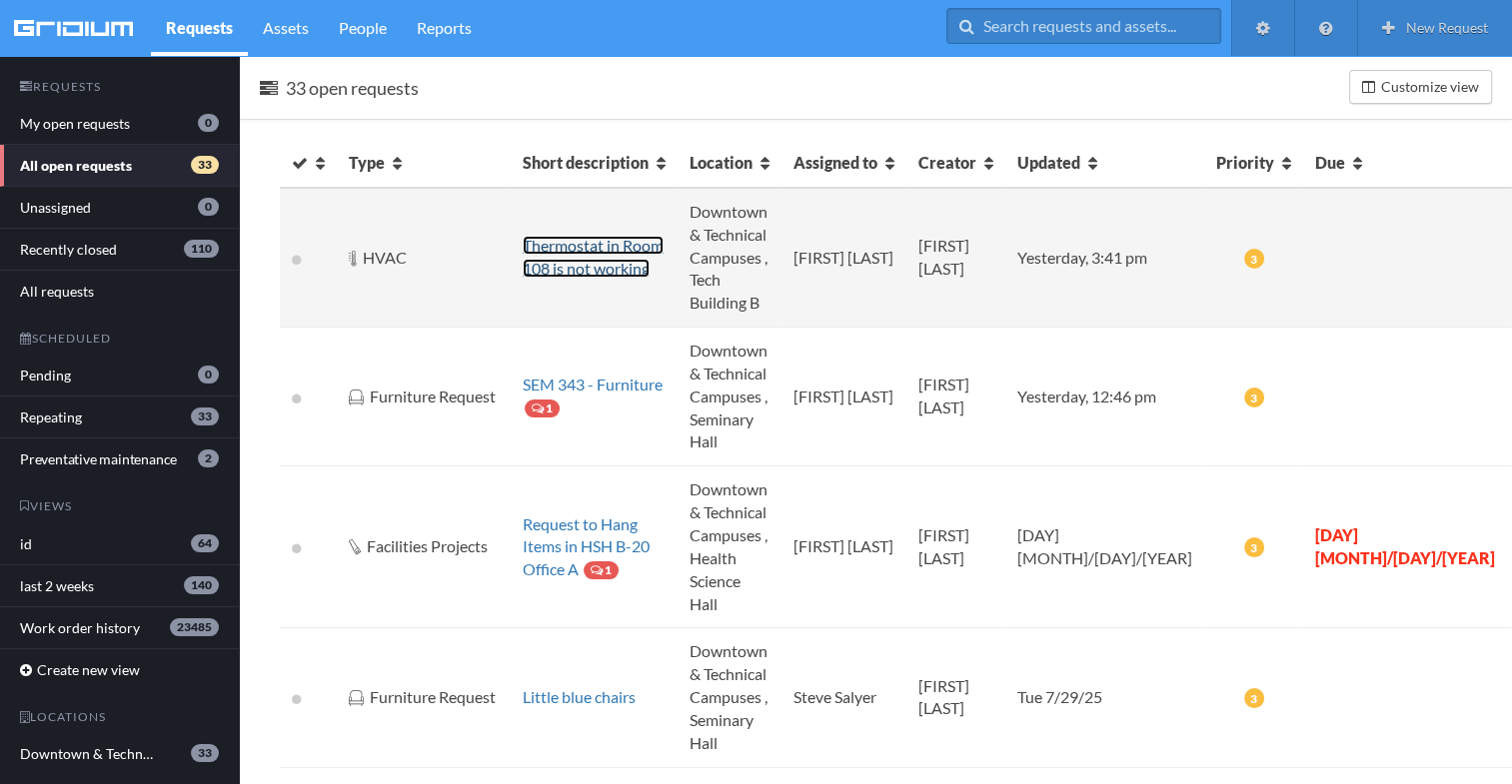 click on "Thermostat in Room 108 is not working" at bounding box center [593, 257] 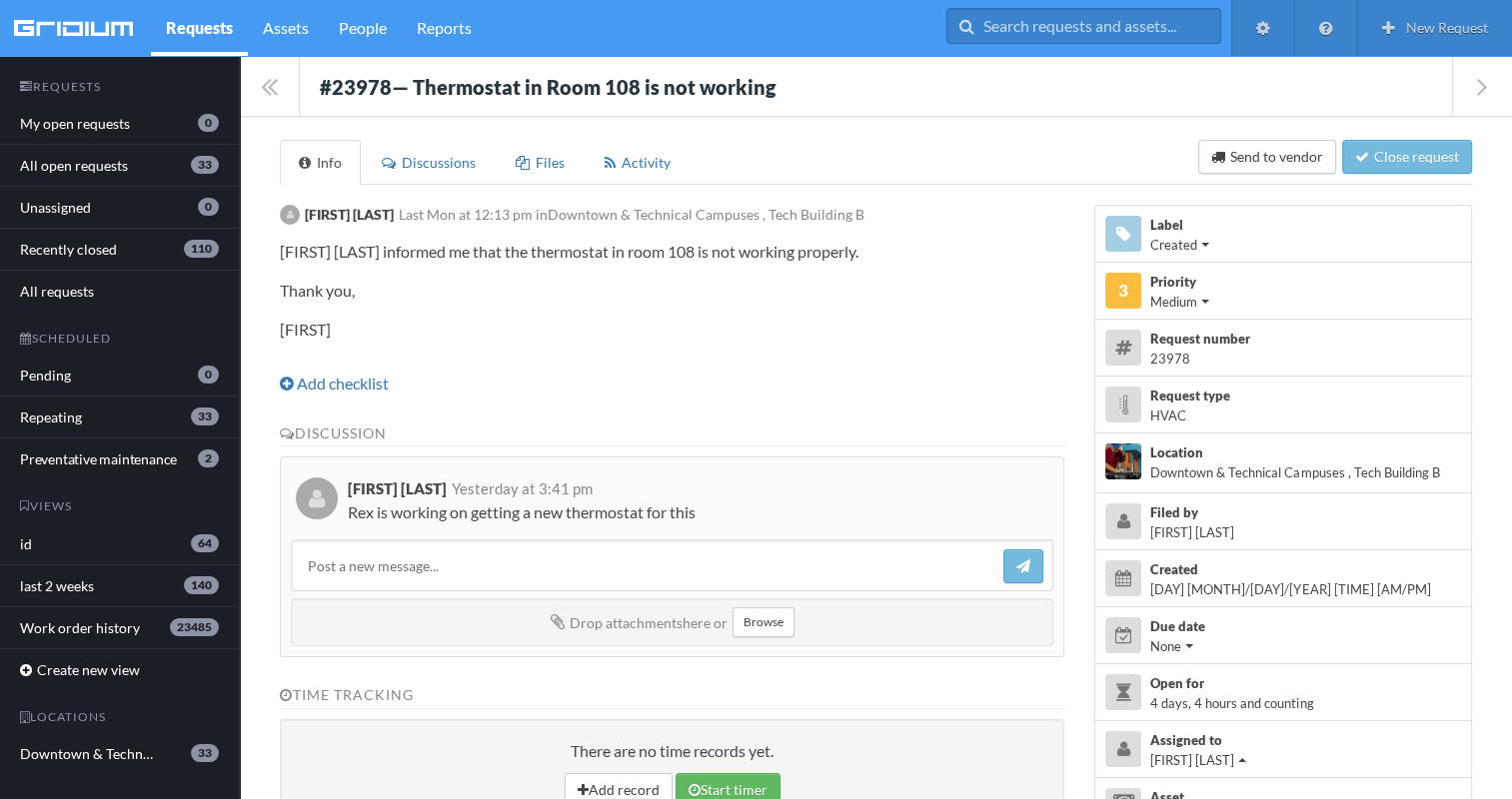 drag, startPoint x: 307, startPoint y: 68, endPoint x: 774, endPoint y: 512, distance: 644.37955 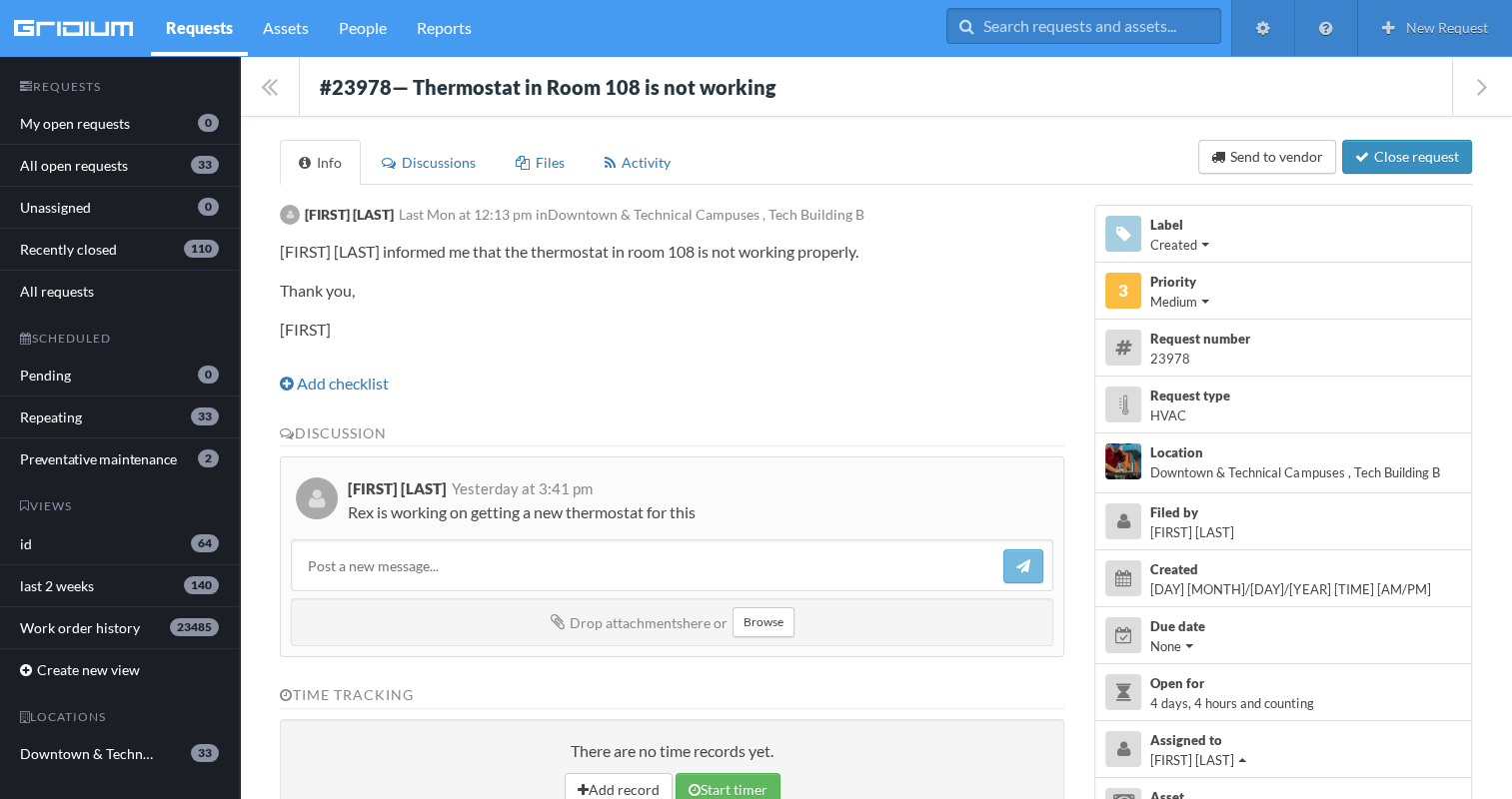 click on "Close request" at bounding box center (1407, 157) 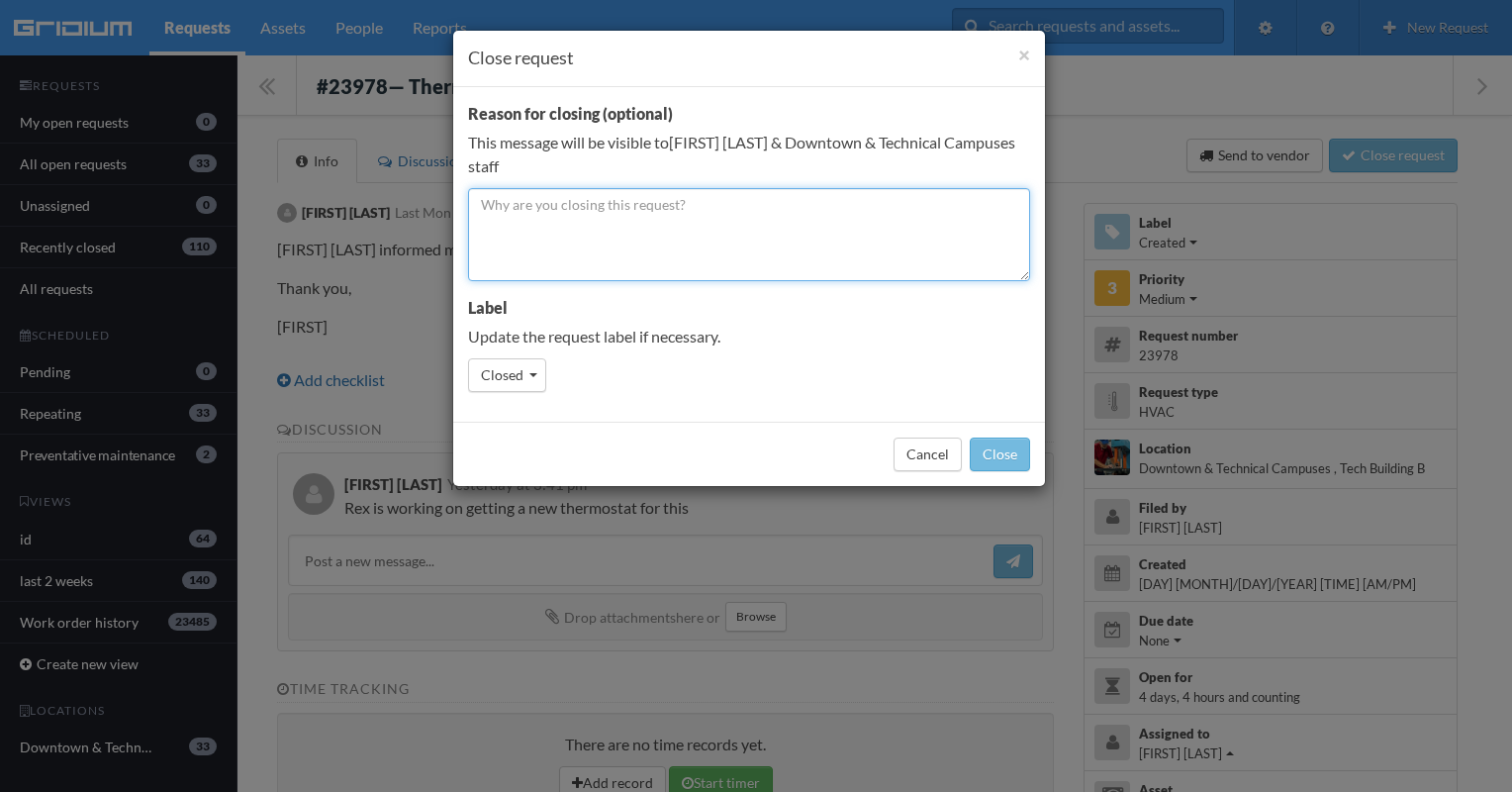 click at bounding box center [749, 235] 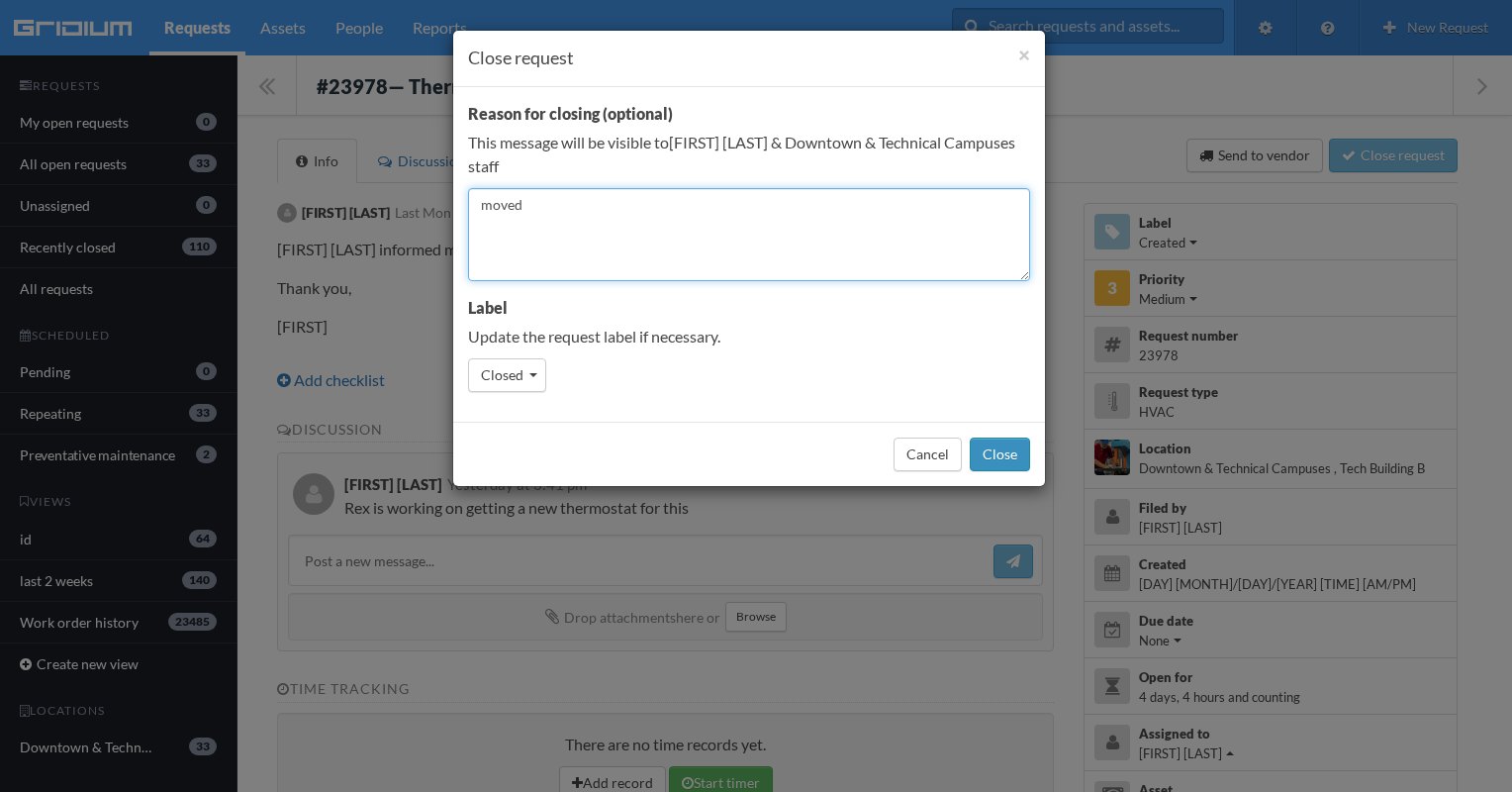 type on "moved" 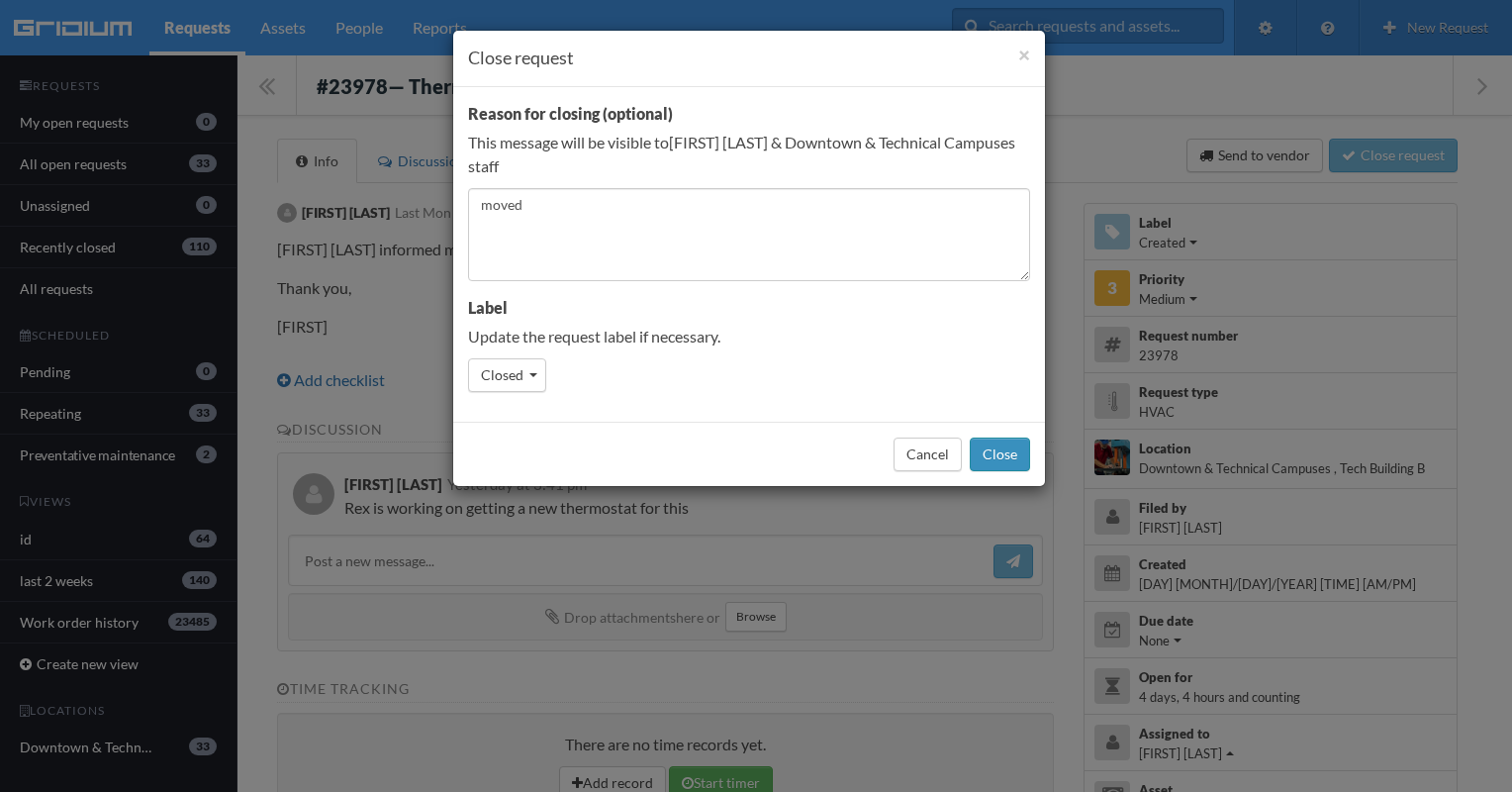 click on "Close" at bounding box center (999, 454) 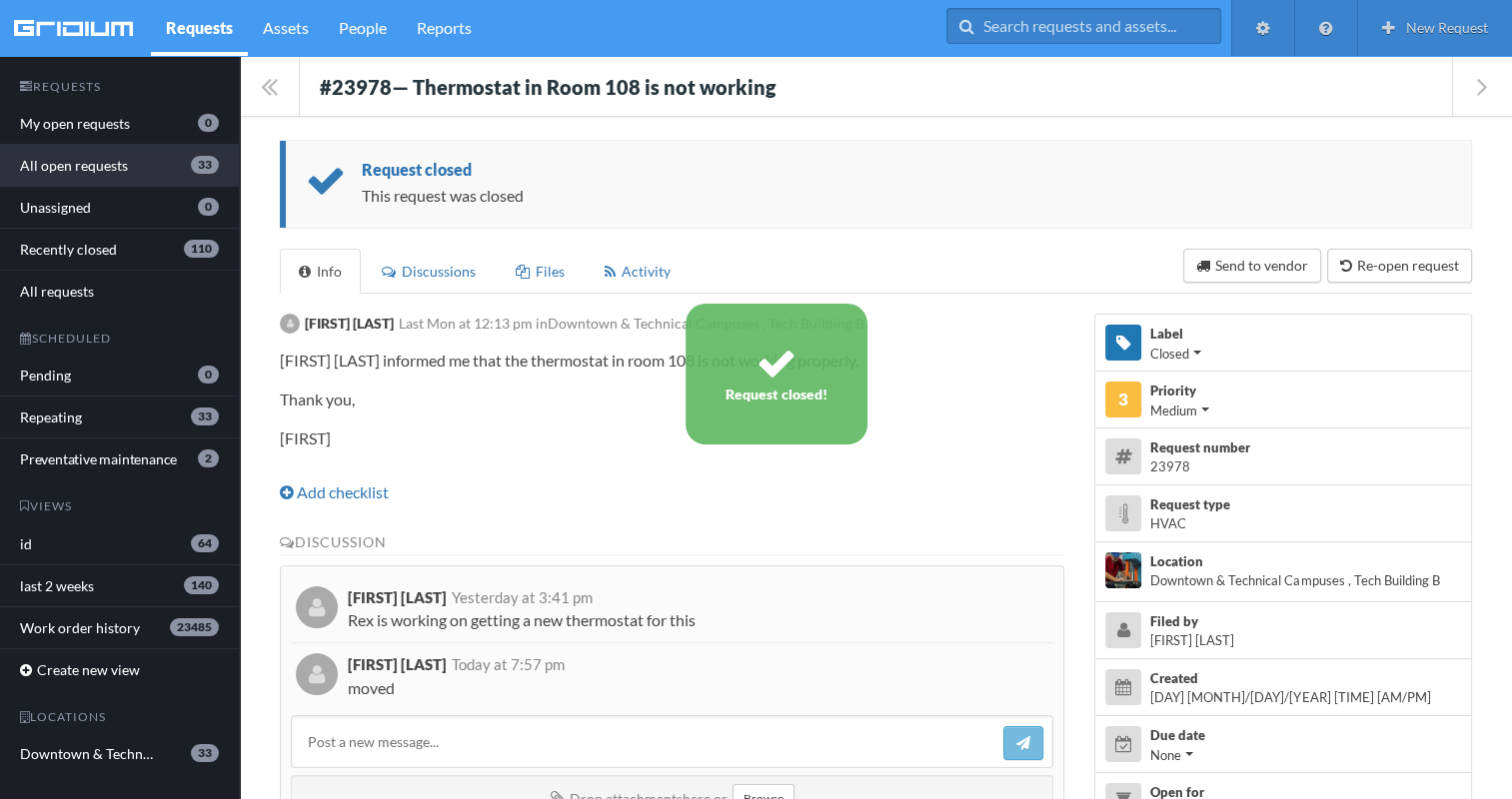 click on "All open requests  33" at bounding box center (119, 166) 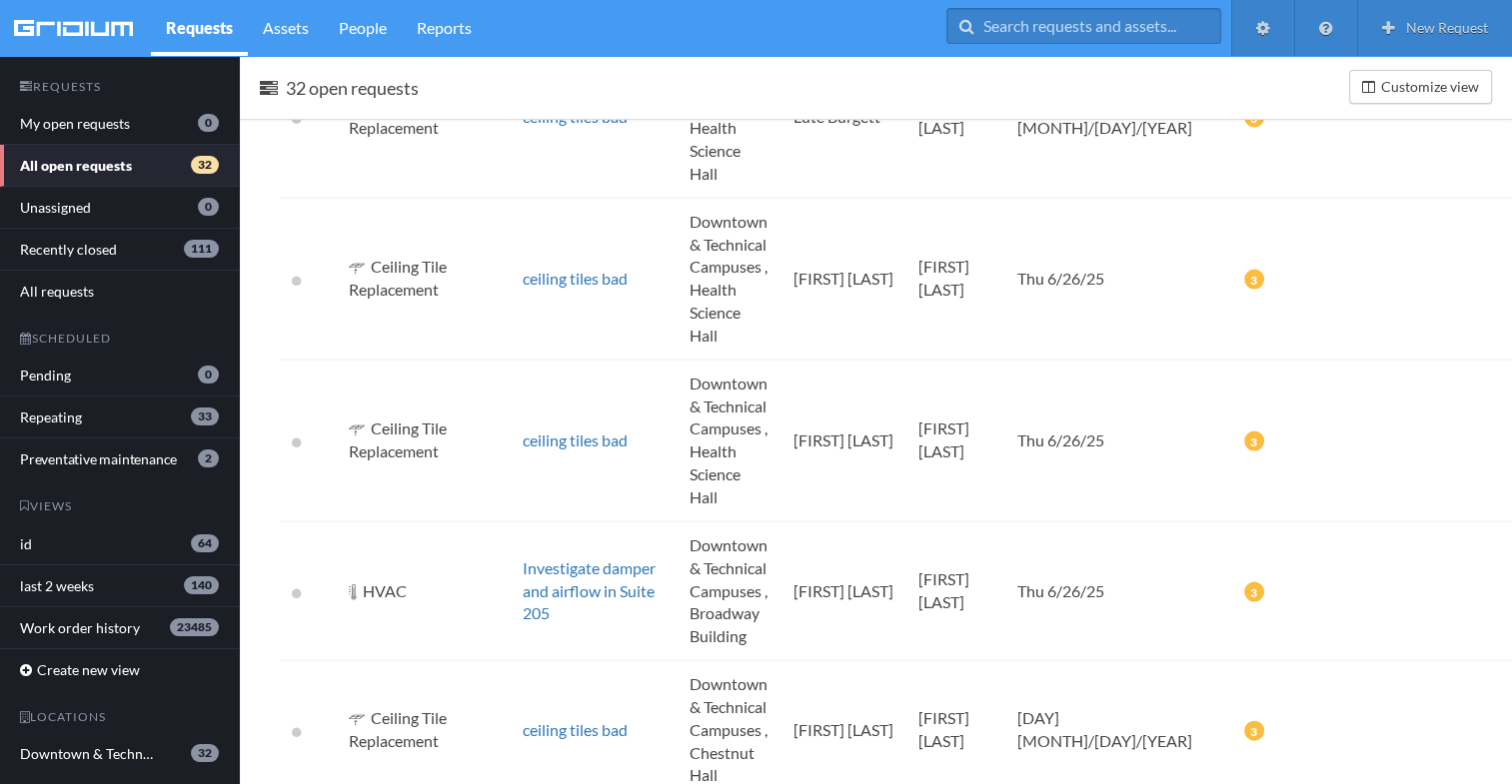 scroll, scrollTop: 4179, scrollLeft: 0, axis: vertical 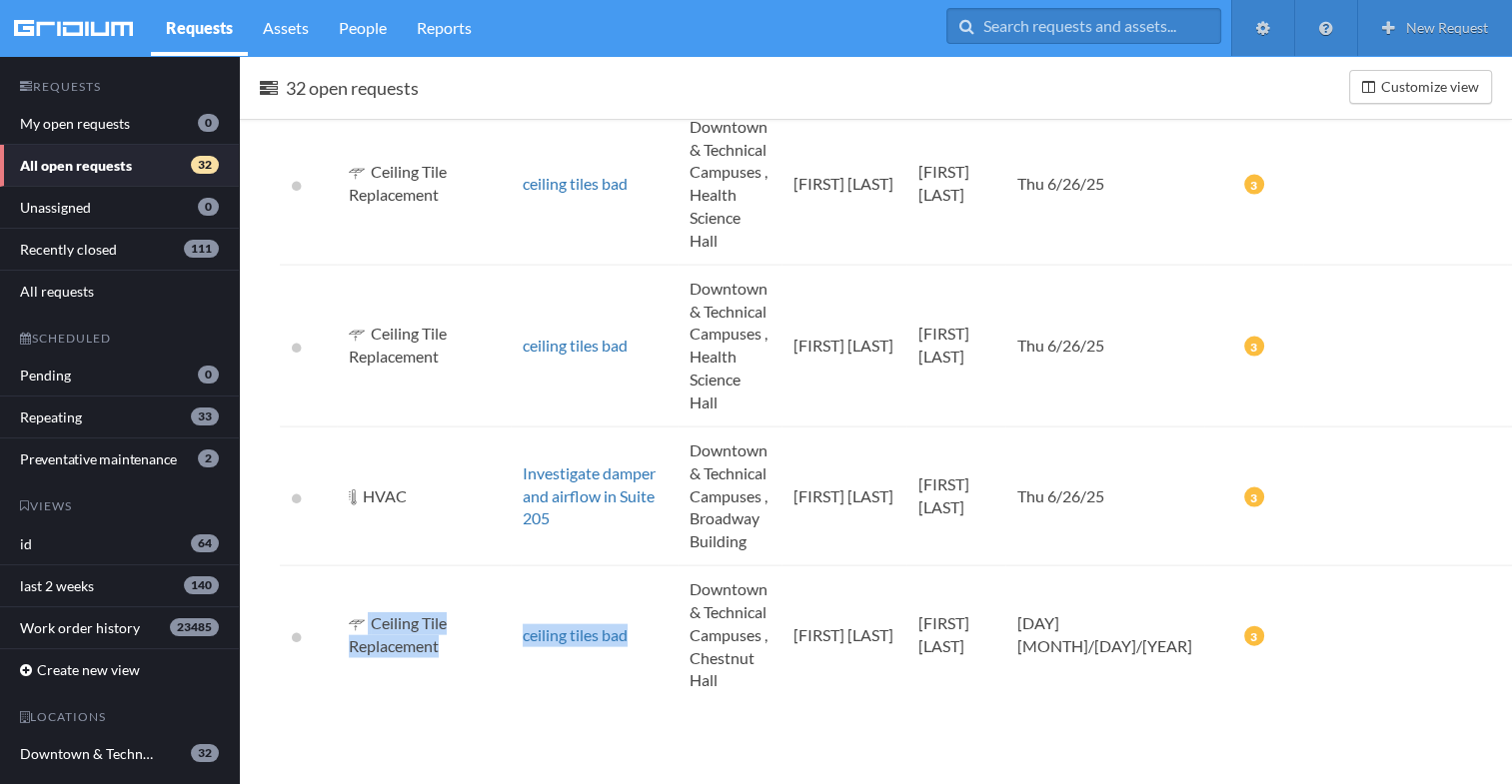 drag, startPoint x: 320, startPoint y: 592, endPoint x: 624, endPoint y: 638, distance: 307.46057 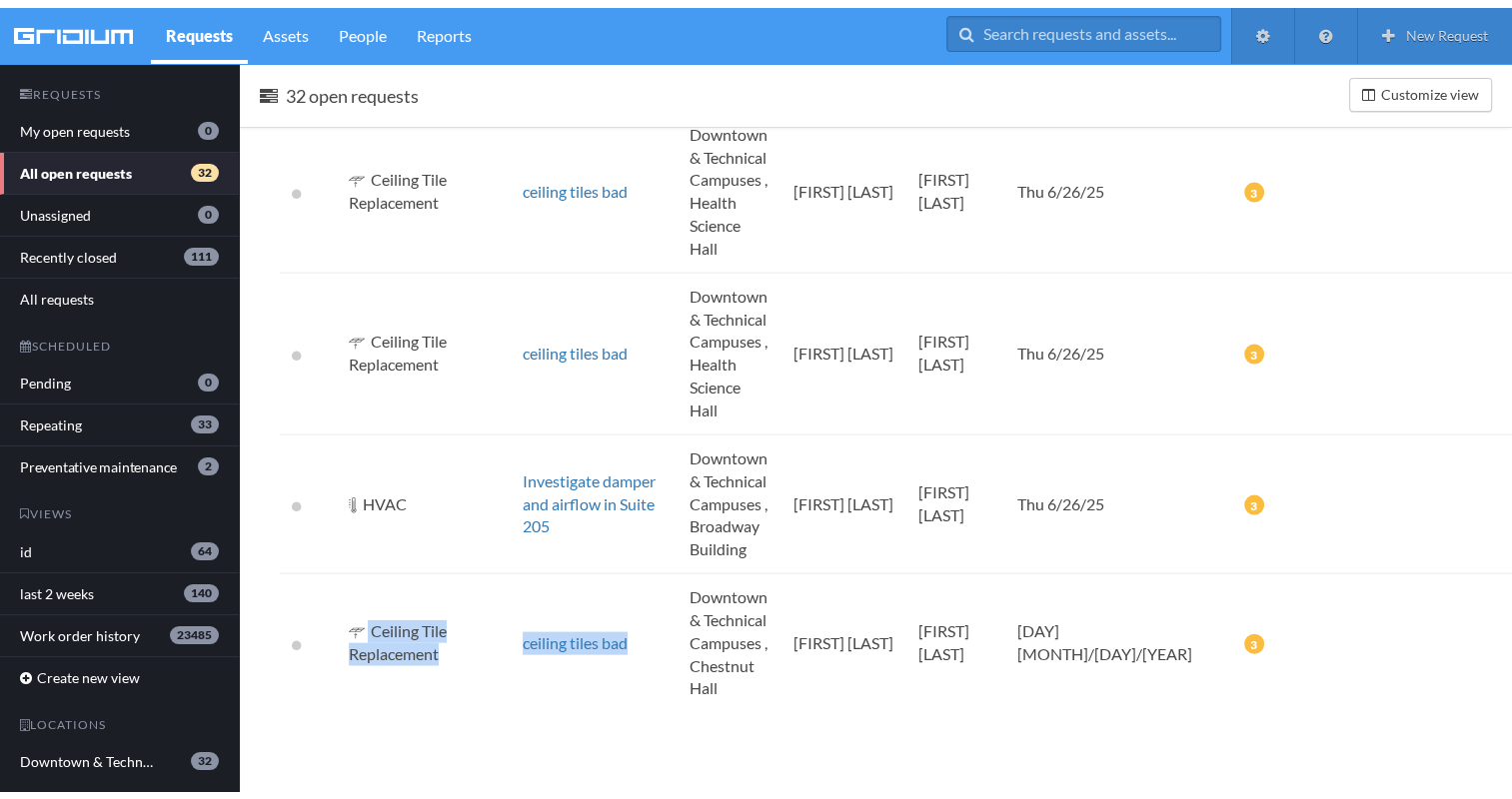 scroll, scrollTop: 0, scrollLeft: 0, axis: both 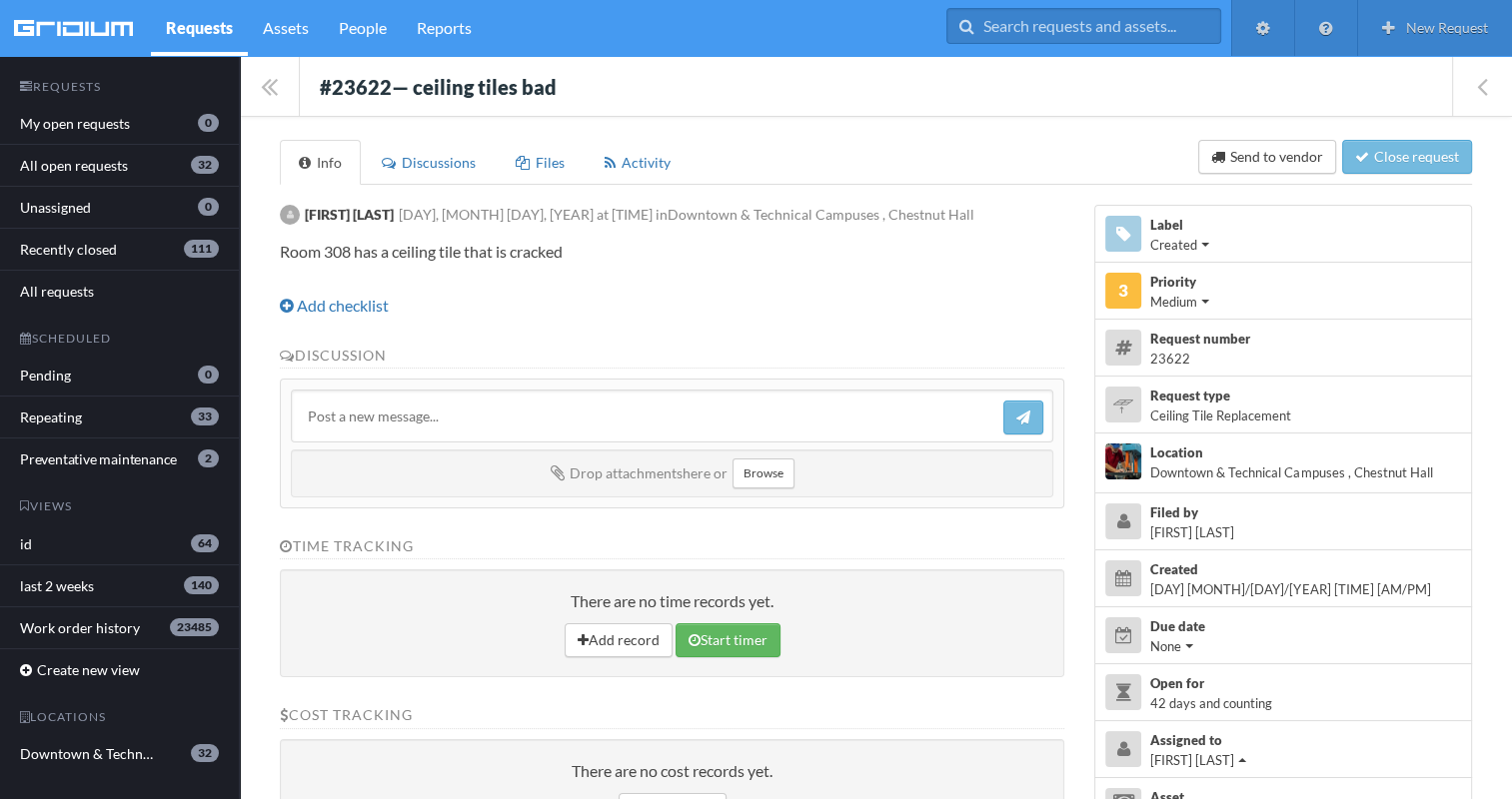 drag, startPoint x: 315, startPoint y: 68, endPoint x: 579, endPoint y: 250, distance: 320.65558 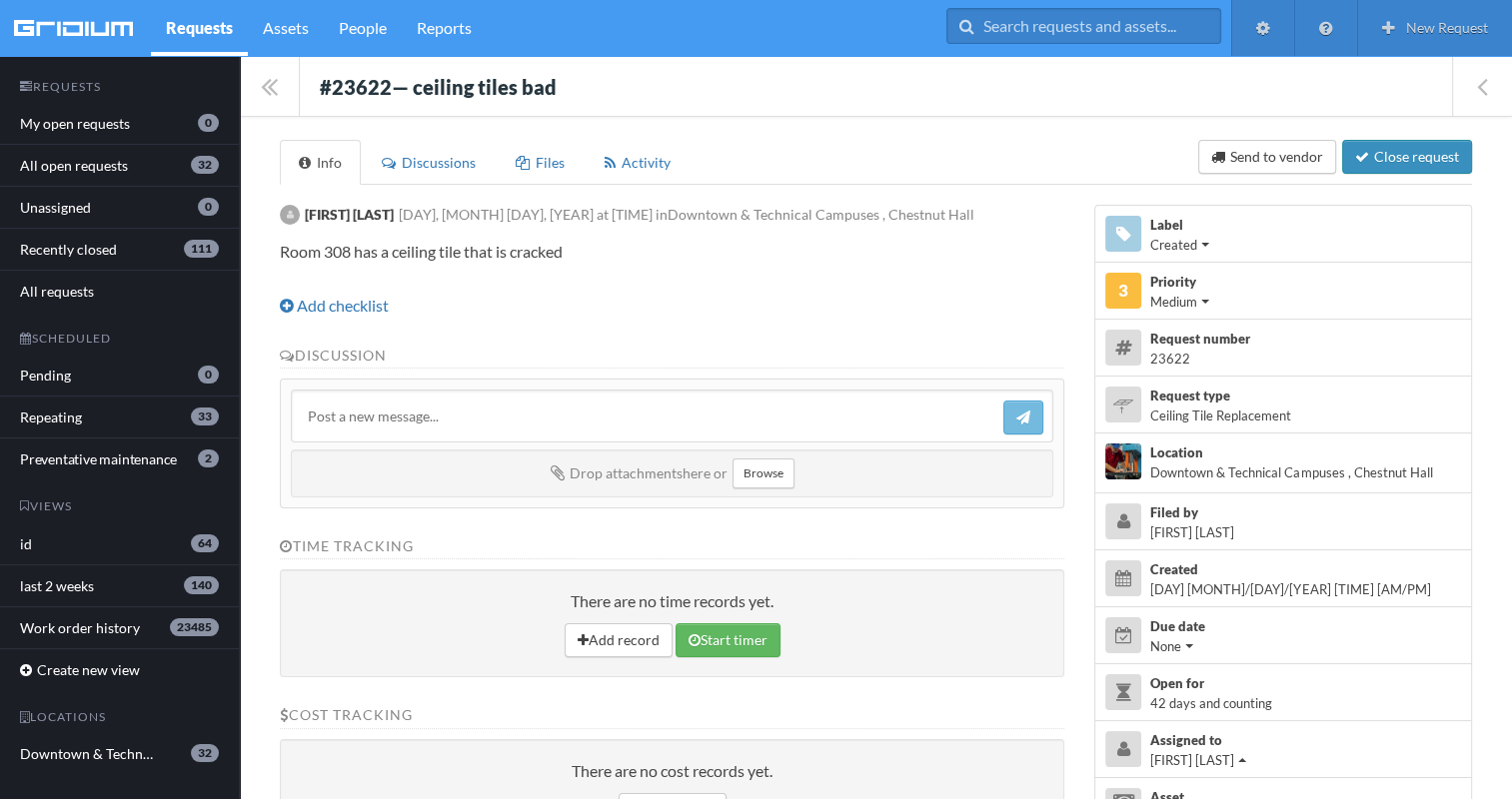 click on "Close request" at bounding box center [1407, 157] 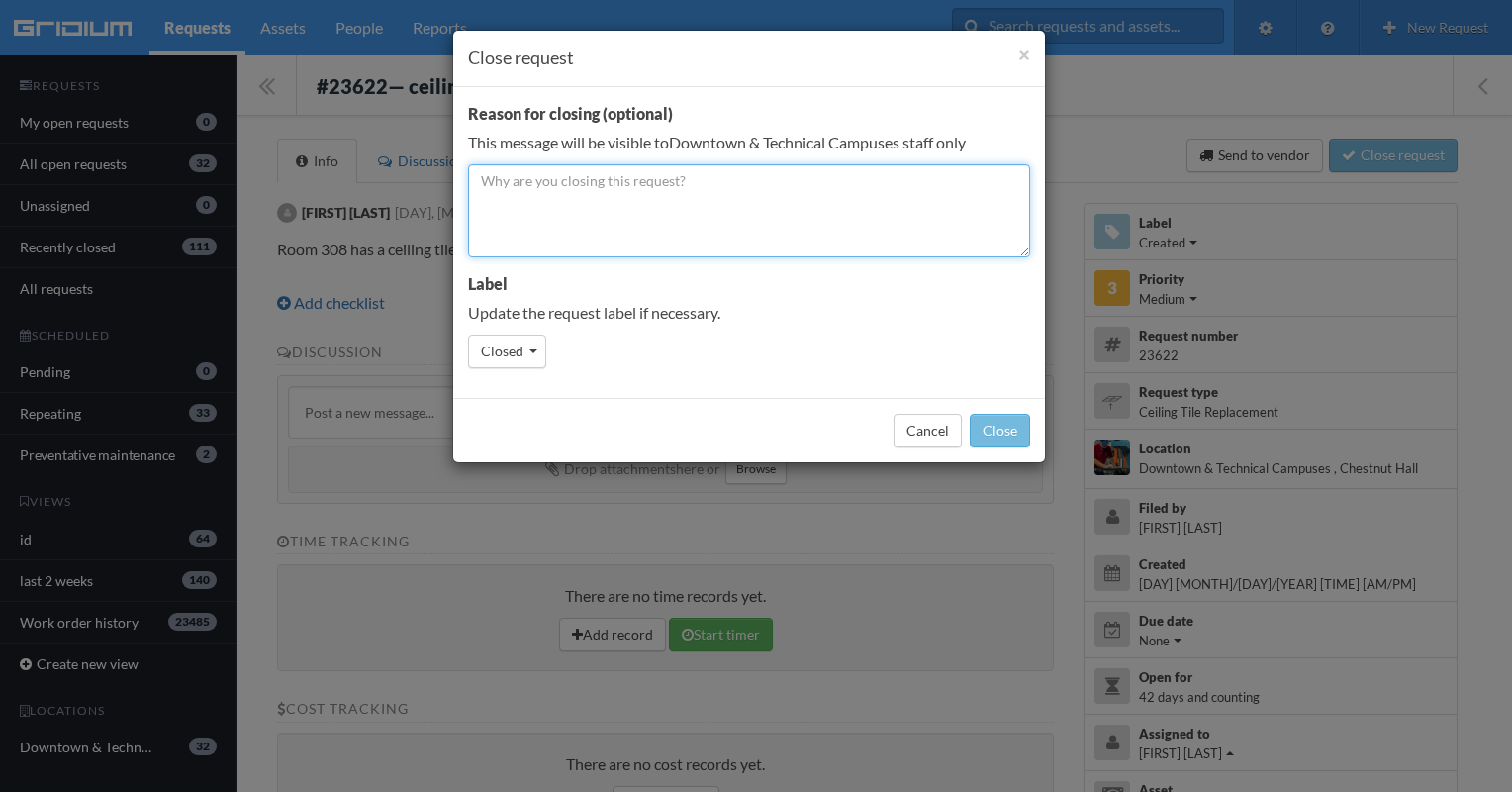 click at bounding box center [749, 211] 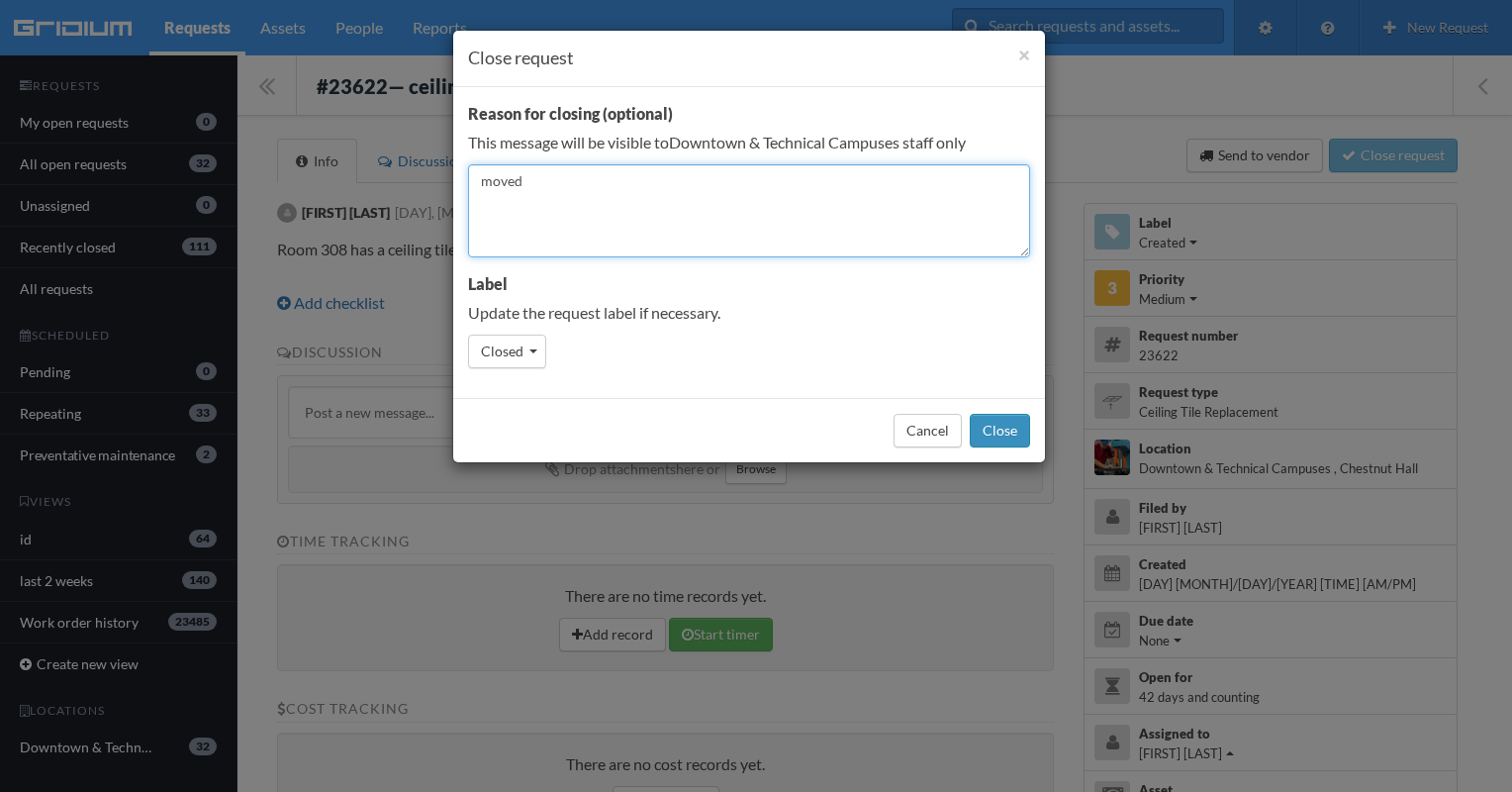 type on "moved" 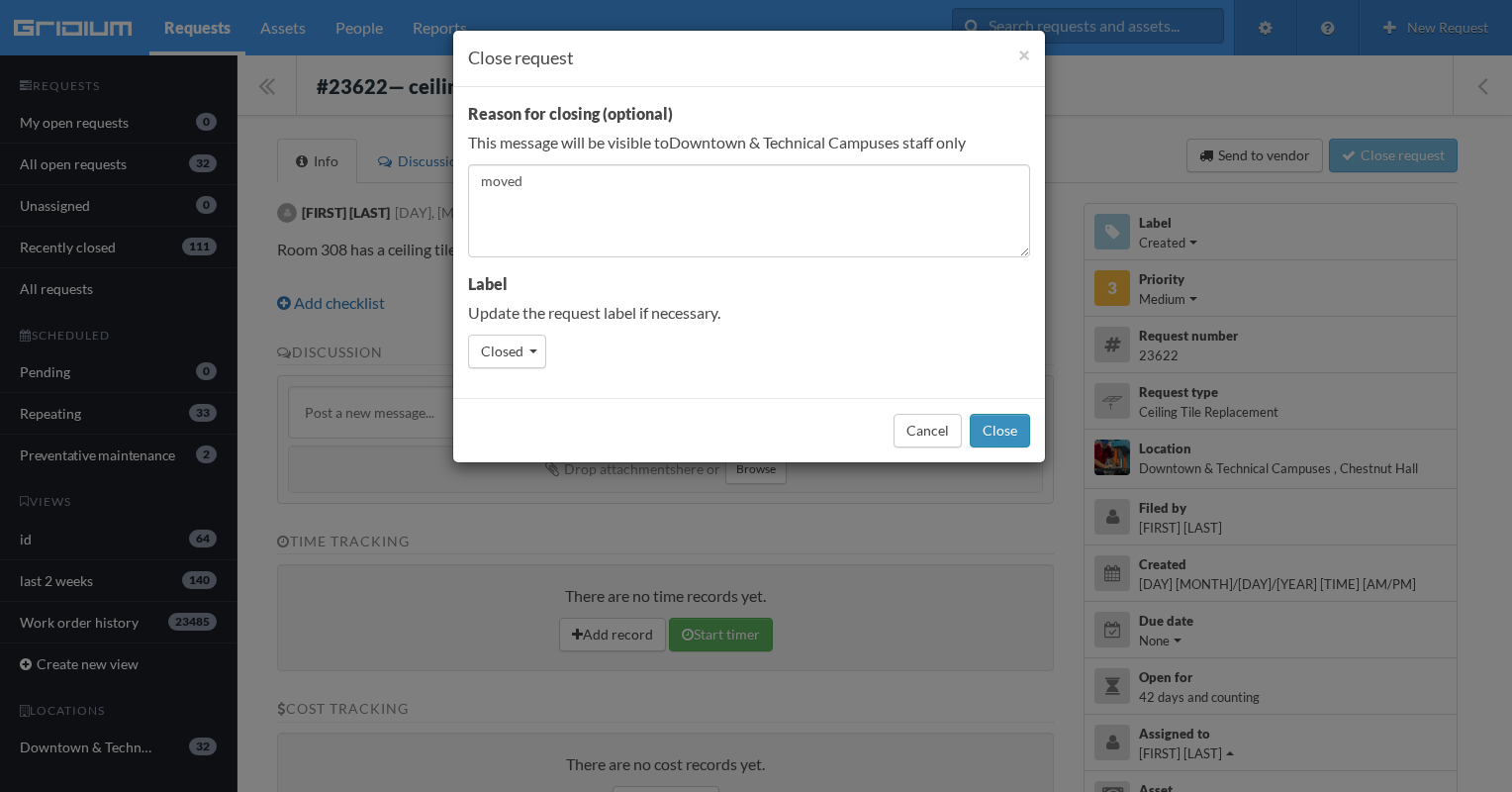 click on "Close" at bounding box center [999, 431] 